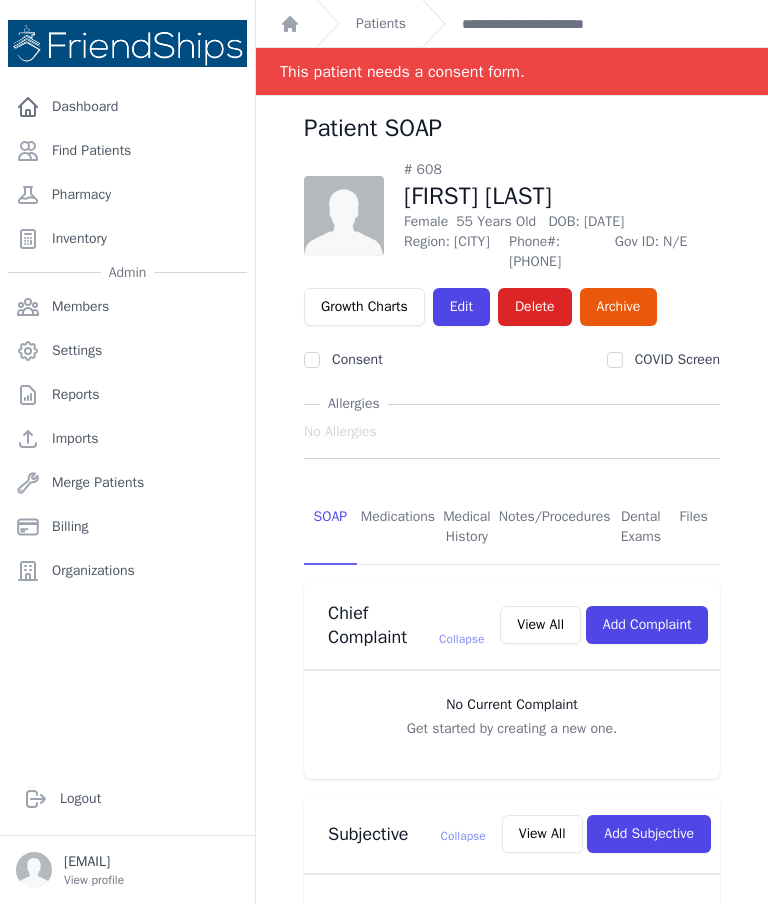 scroll, scrollTop: 0, scrollLeft: 0, axis: both 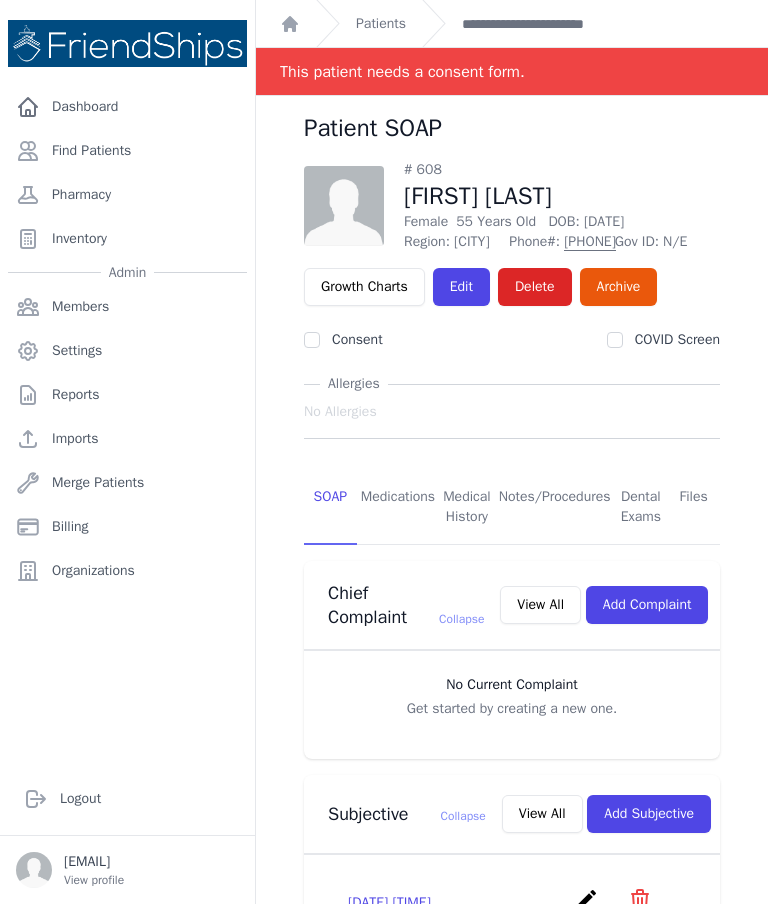 click on "Patients" at bounding box center [381, 24] 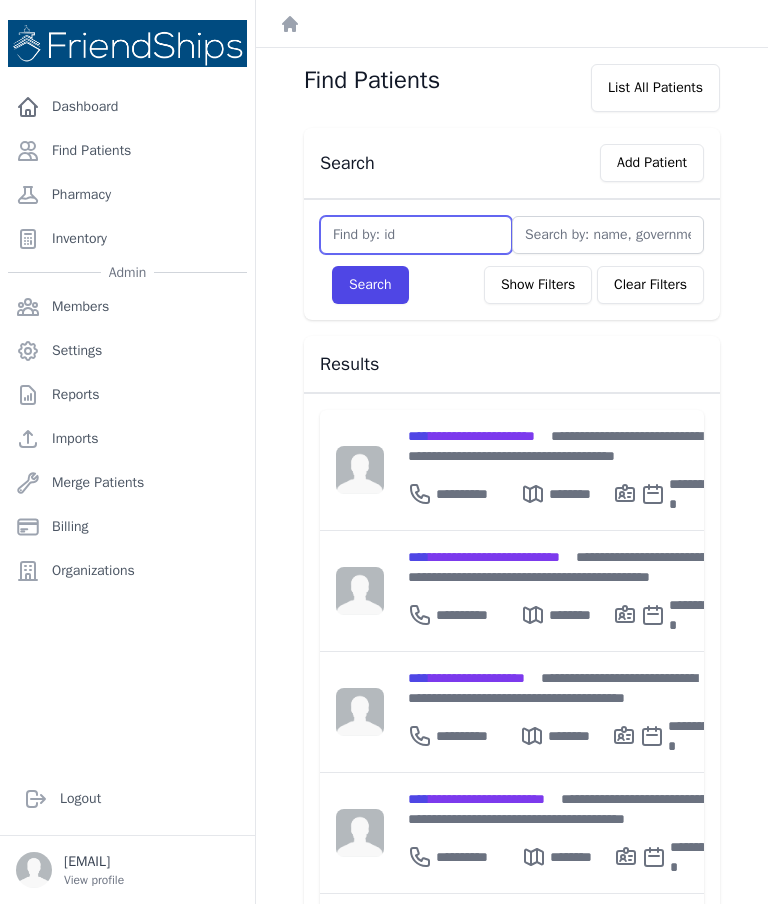 click at bounding box center (416, 235) 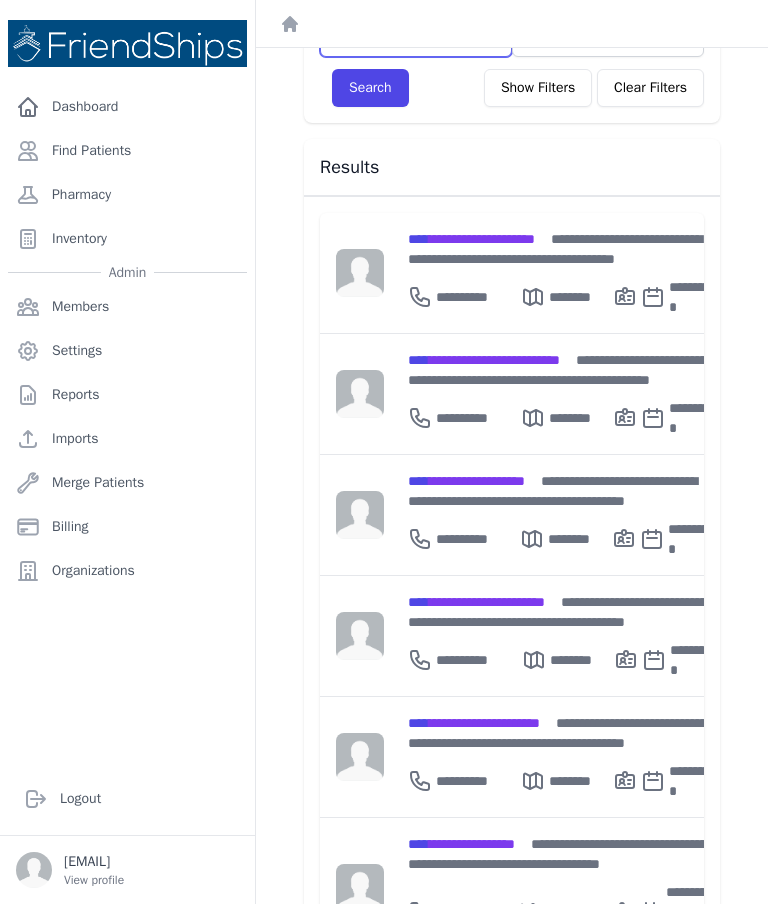scroll, scrollTop: 198, scrollLeft: 0, axis: vertical 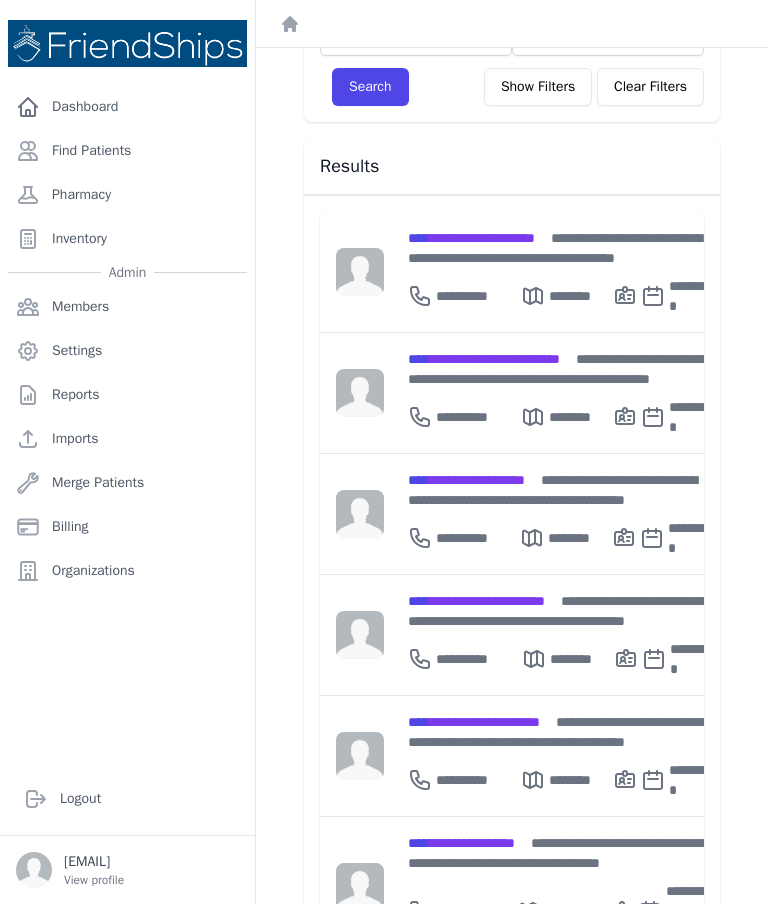 click on "**********" at bounding box center [466, 480] 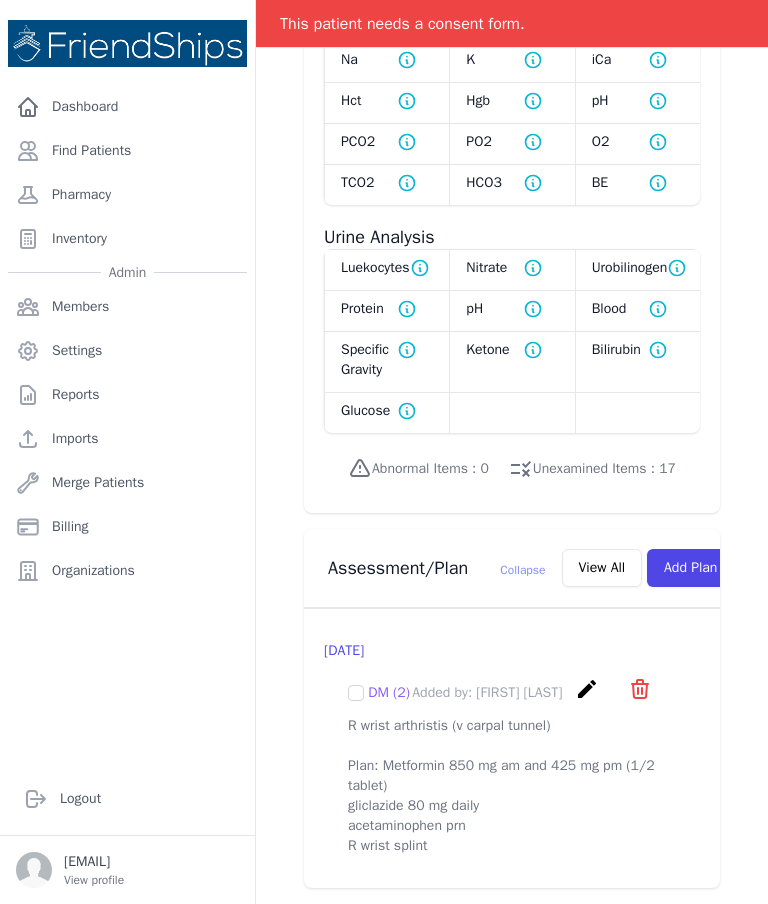 scroll, scrollTop: 1580, scrollLeft: 0, axis: vertical 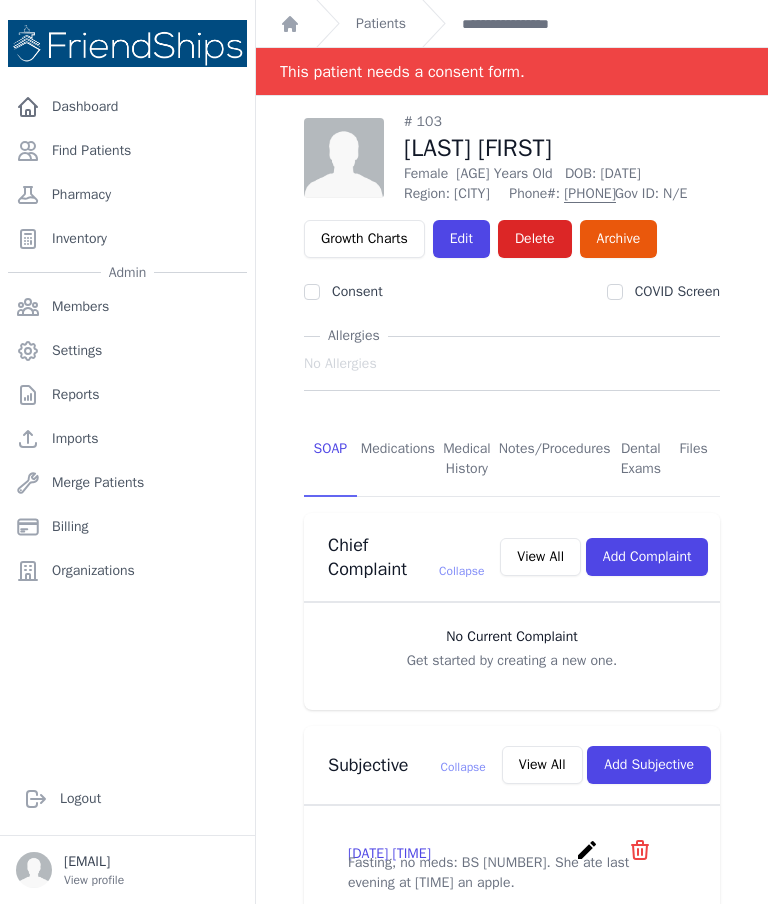 click on "Medications" at bounding box center [398, 460] 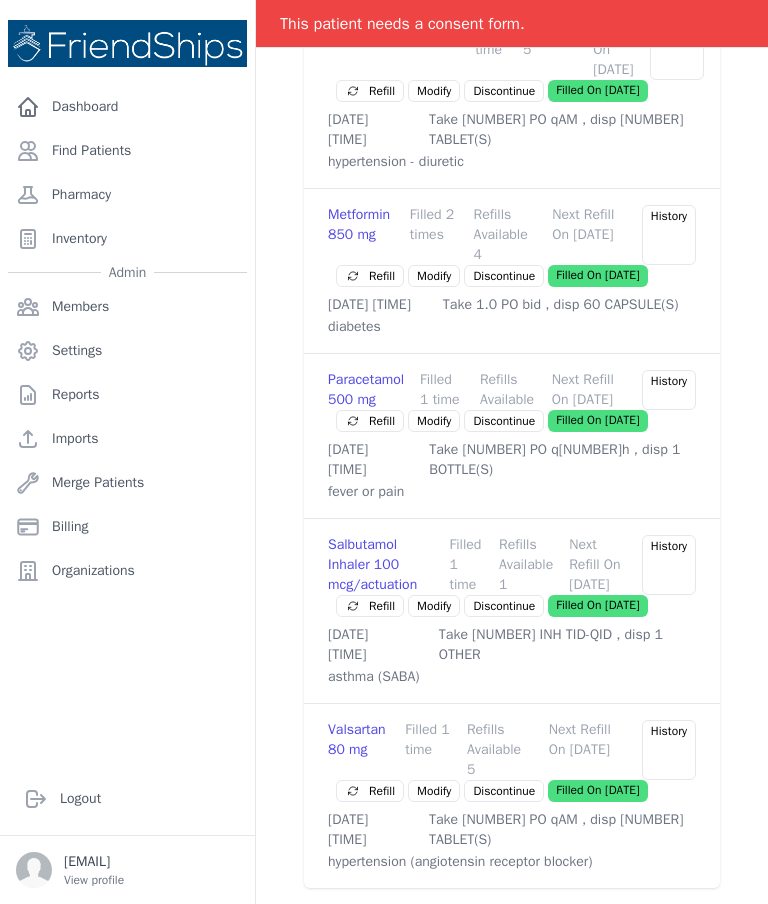 scroll, scrollTop: 1292, scrollLeft: 0, axis: vertical 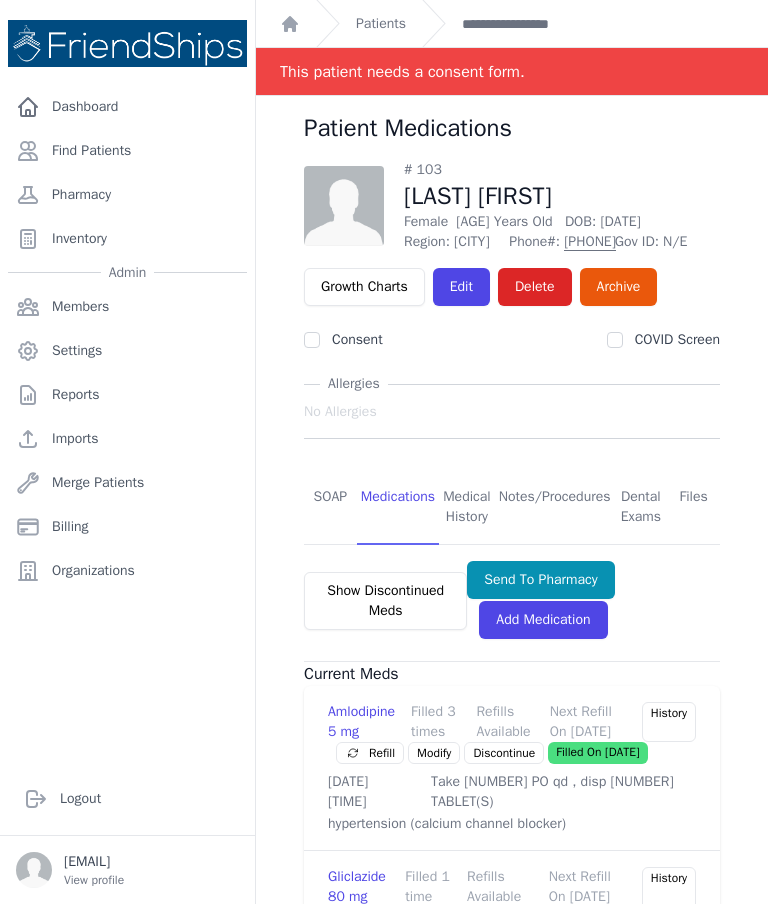 click on "Files" at bounding box center [693, 508] 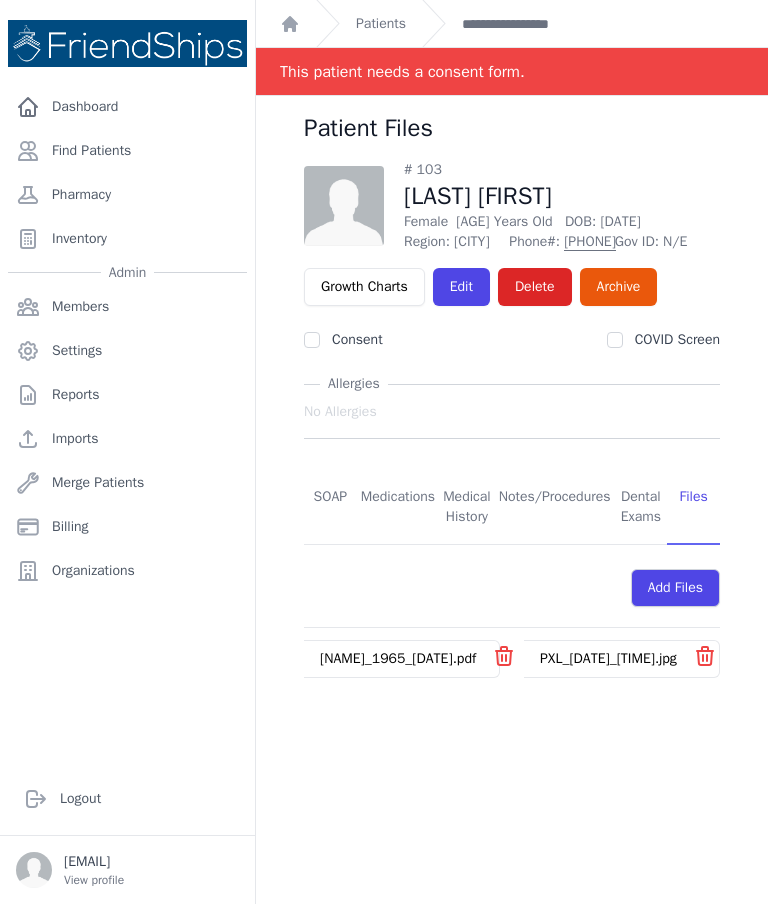 click on "[NAME]_1965_[DATE].pdf" at bounding box center [398, 658] 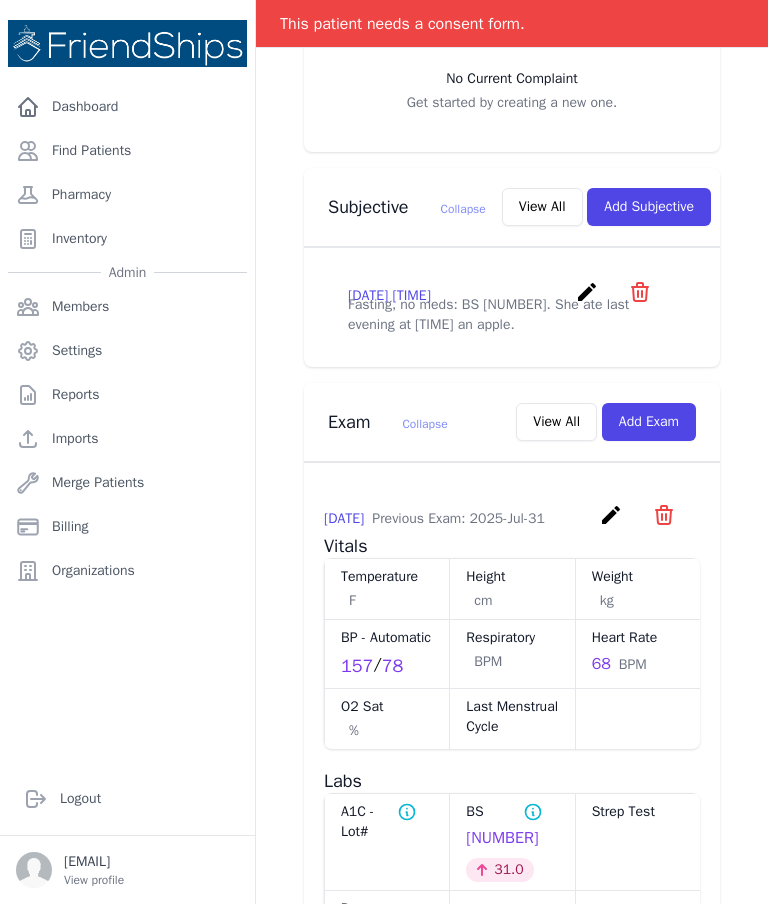 scroll, scrollTop: 607, scrollLeft: 0, axis: vertical 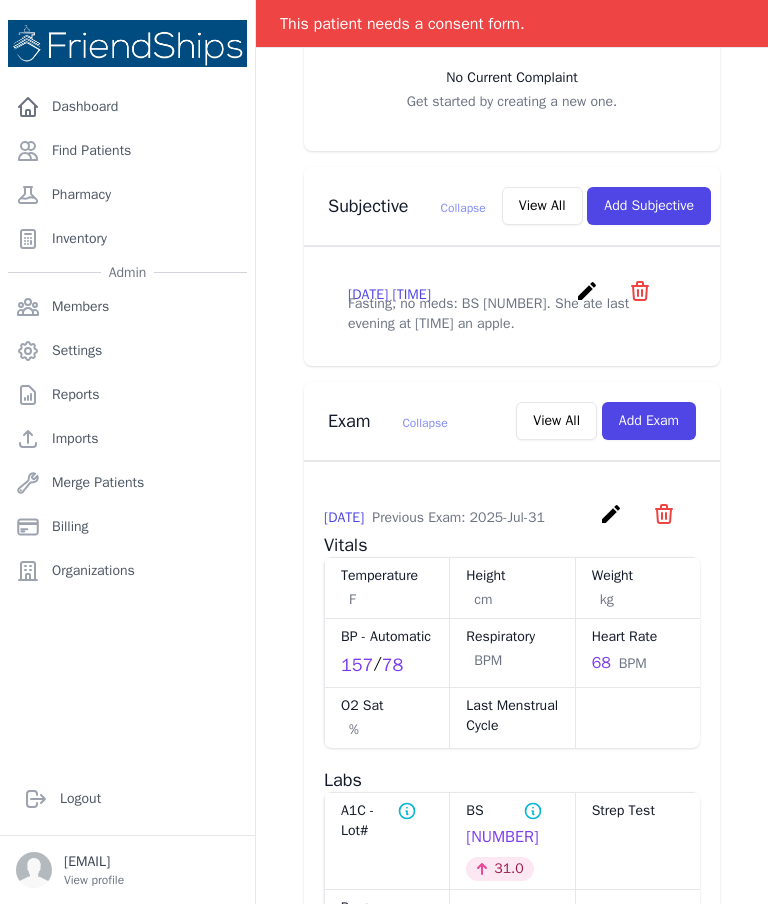 click on "View All" at bounding box center [542, 206] 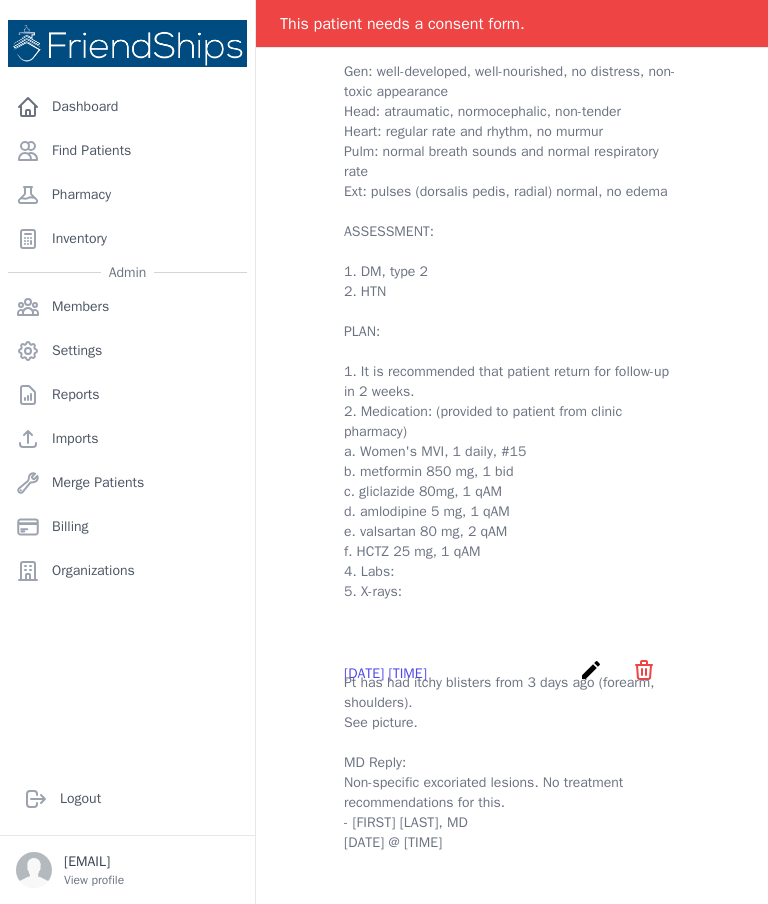 scroll, scrollTop: 0, scrollLeft: 0, axis: both 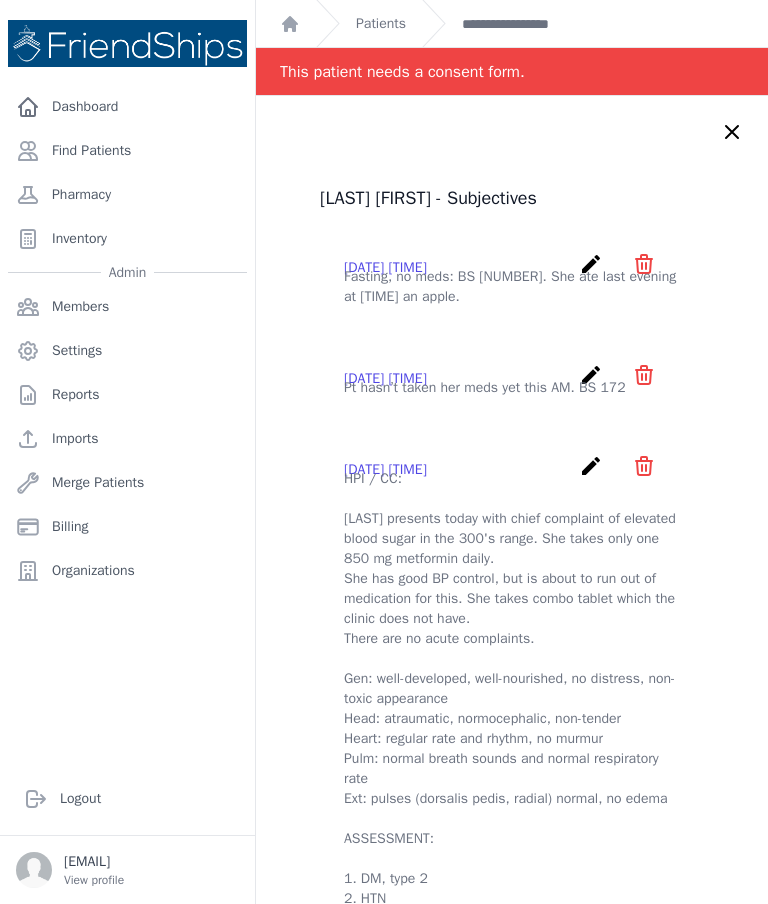 click on "Patients" at bounding box center [381, 24] 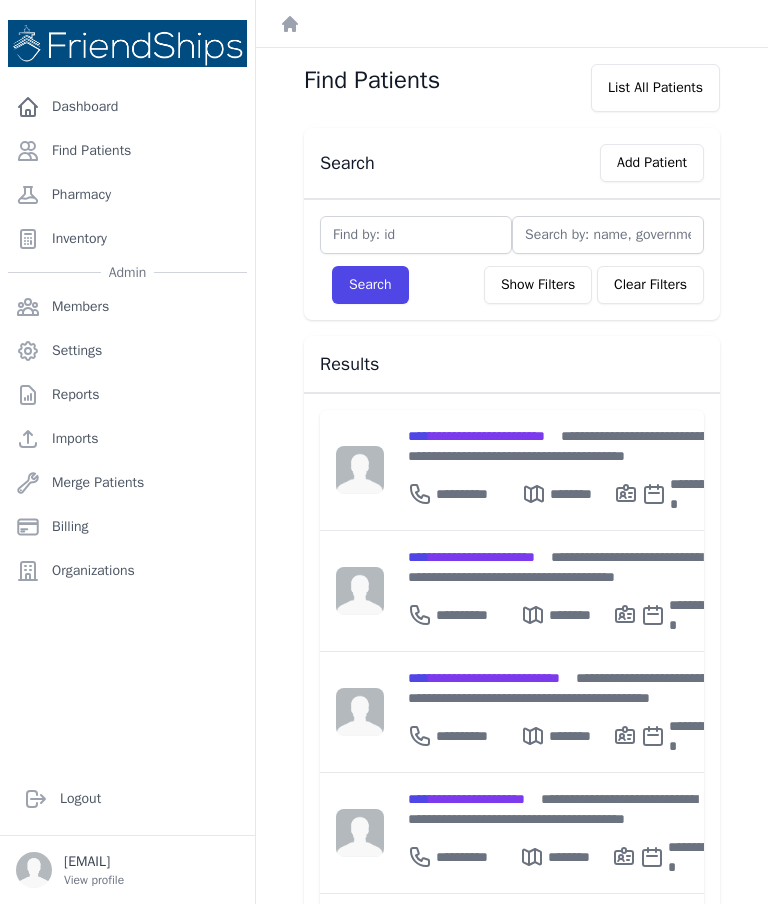 click on "**********" at bounding box center (476, 436) 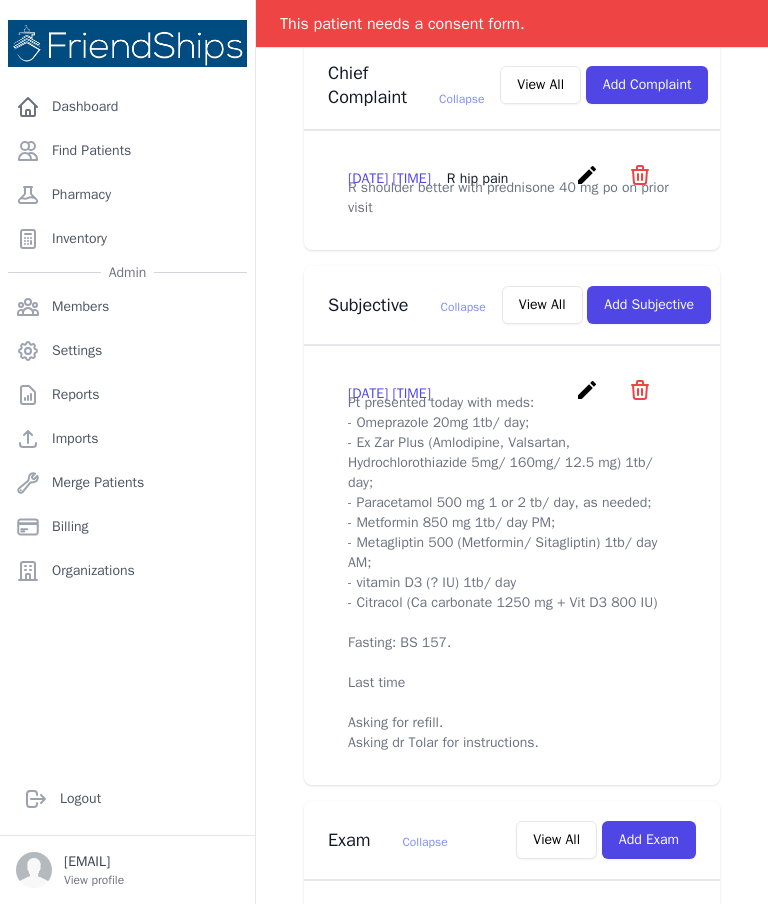 scroll, scrollTop: 445, scrollLeft: 0, axis: vertical 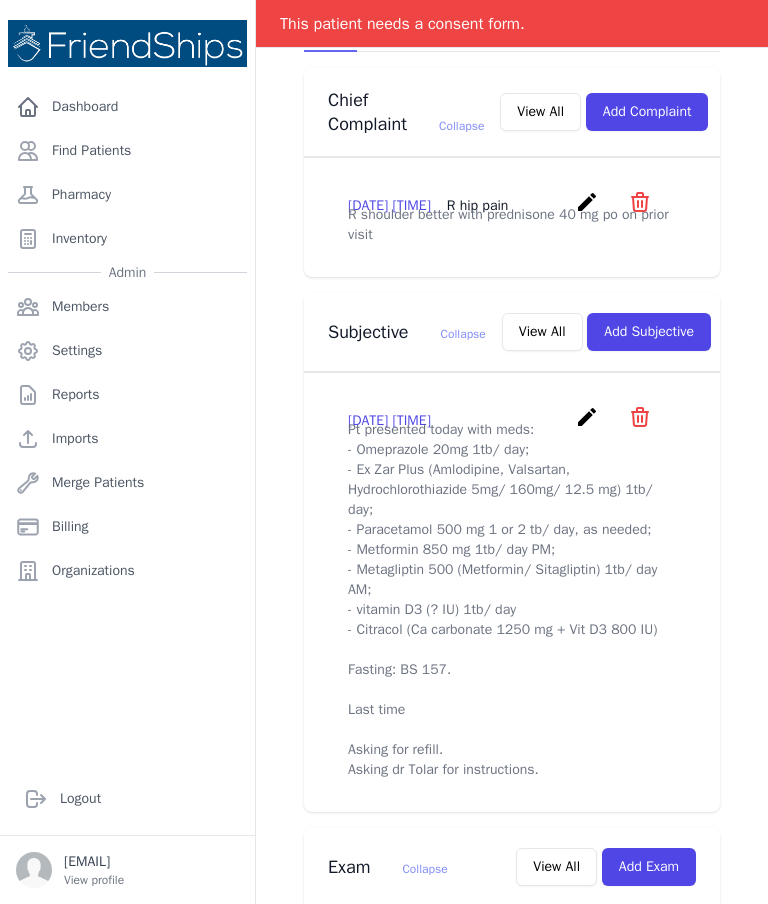 click on "Subjective
Collapse
View All
Add Subjective" at bounding box center (504, 328) 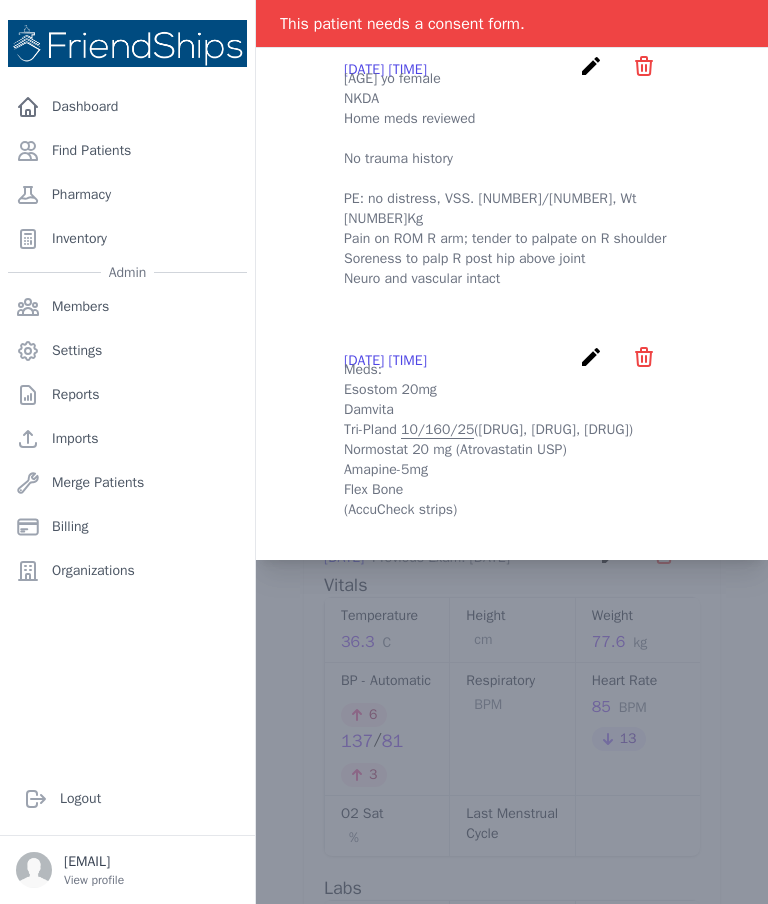 scroll, scrollTop: 855, scrollLeft: 0, axis: vertical 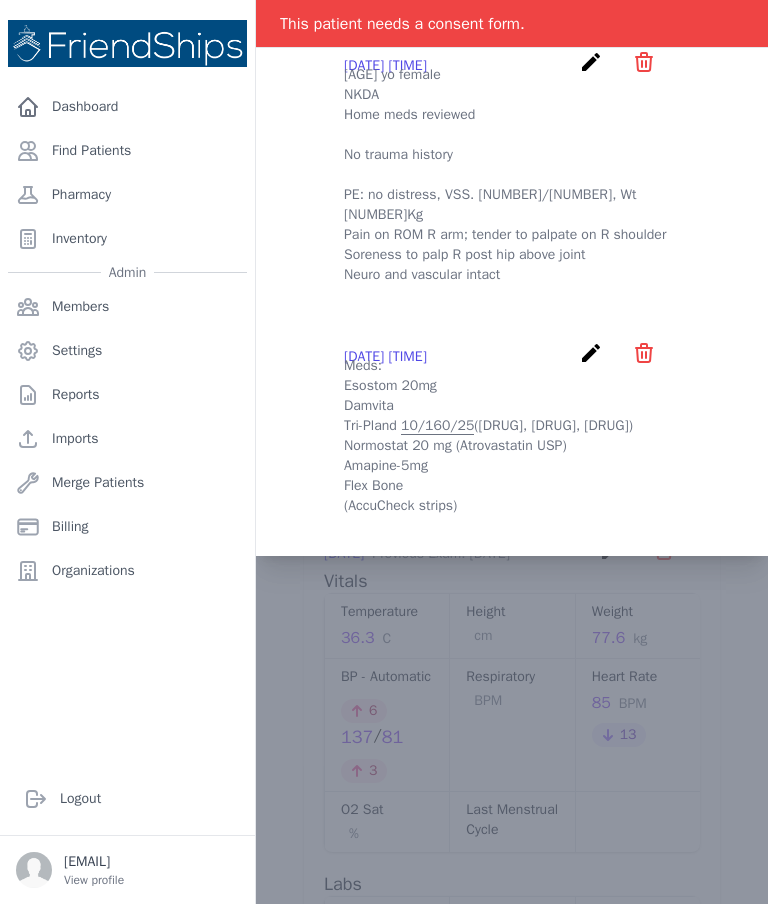 click at bounding box center [512, 529] 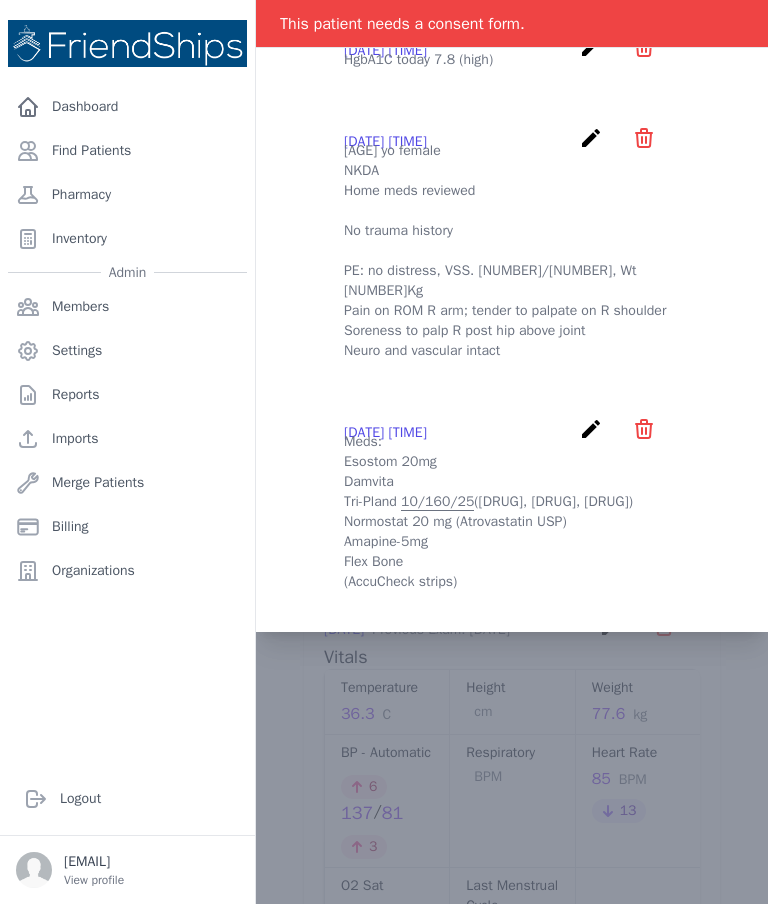 scroll, scrollTop: 782, scrollLeft: 0, axis: vertical 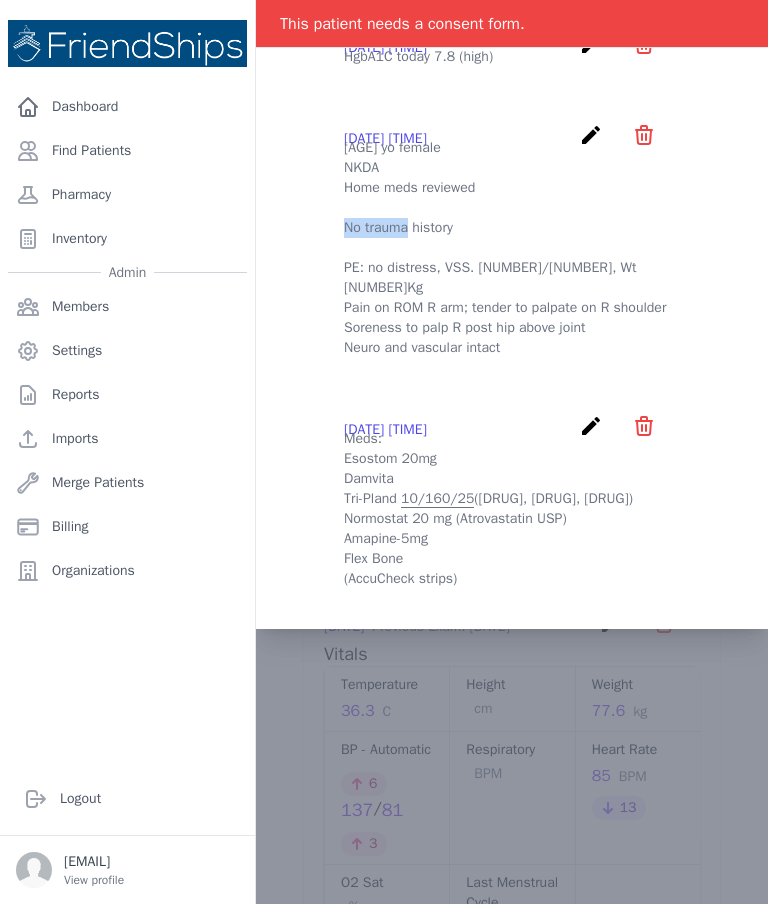 click on "2025-May-07 12:19 PM
create
​
Delete subjective -  72 yo female
NKDA
Home meds reviewed
No trauma history
PE: no distress, VSS. 140/68,  Wt 77.3Kg
Pain on ROM R arm; tender to palpate on R shoulder
Soreness to palp R post hip above joint
Neuro and vascular intact
Are you sure? This action cannot be undone!
Confirm
Cancel" at bounding box center [512, 240] 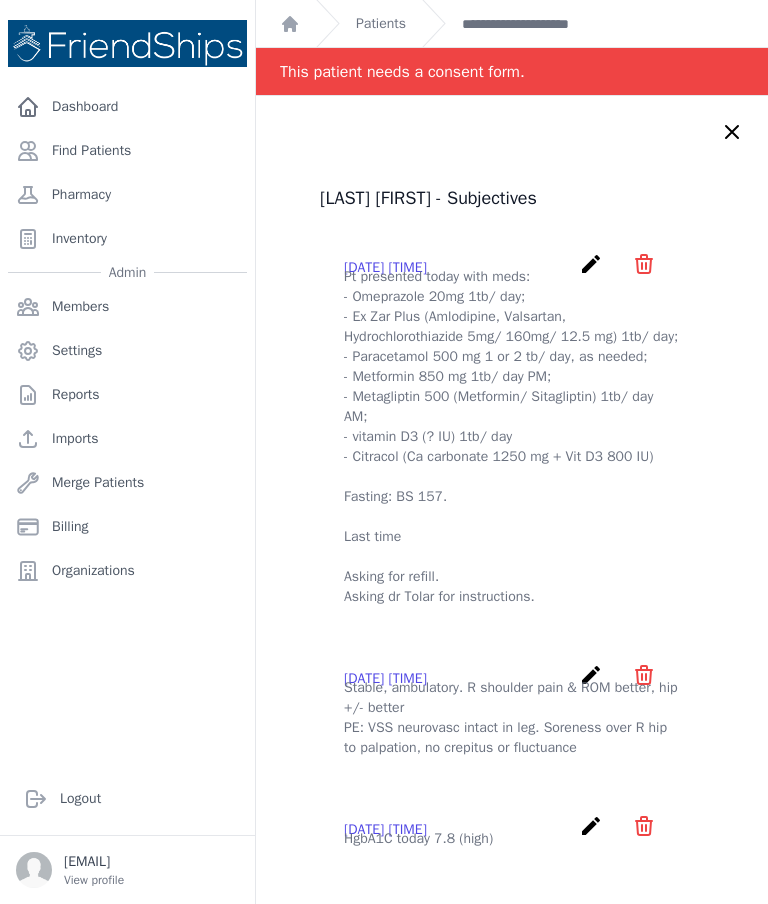 scroll, scrollTop: 0, scrollLeft: 0, axis: both 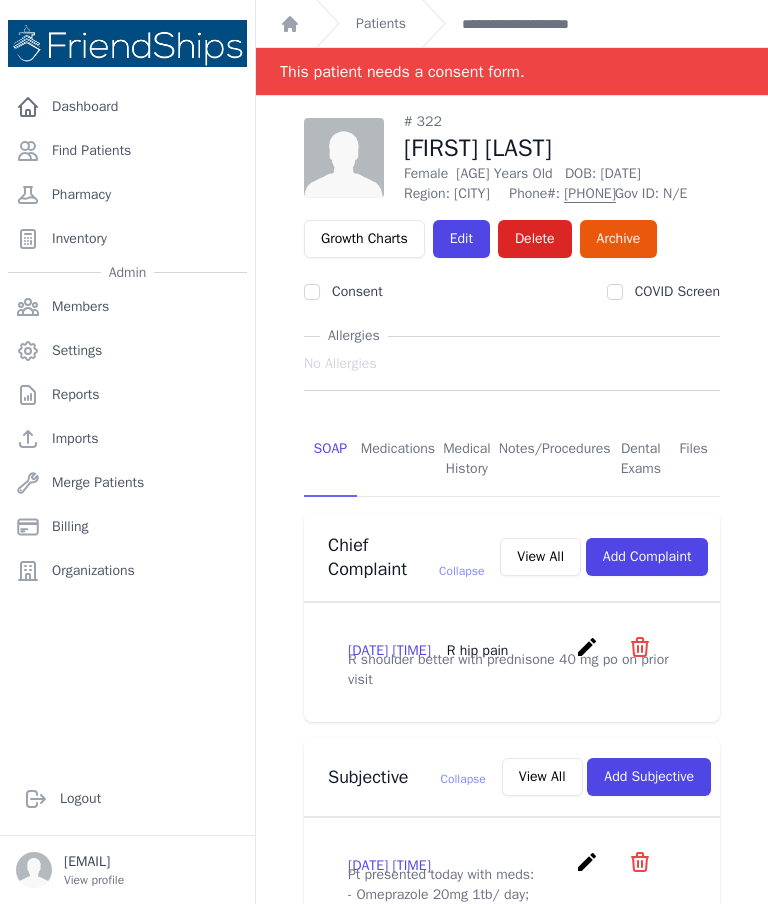 click on "Medications" at bounding box center (398, 460) 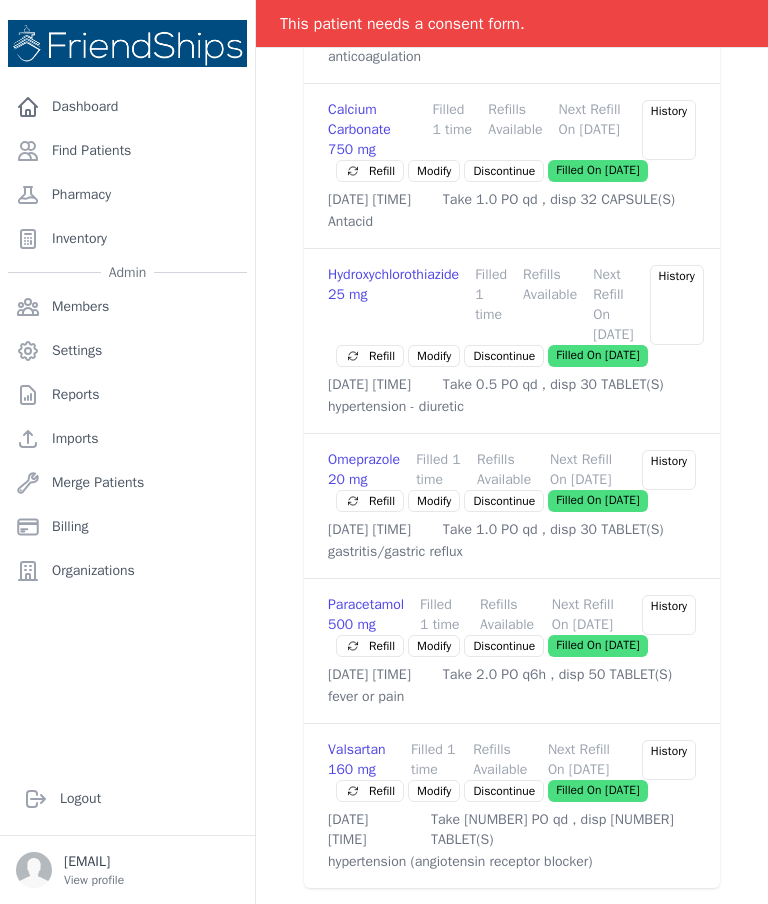 scroll, scrollTop: 1232, scrollLeft: 0, axis: vertical 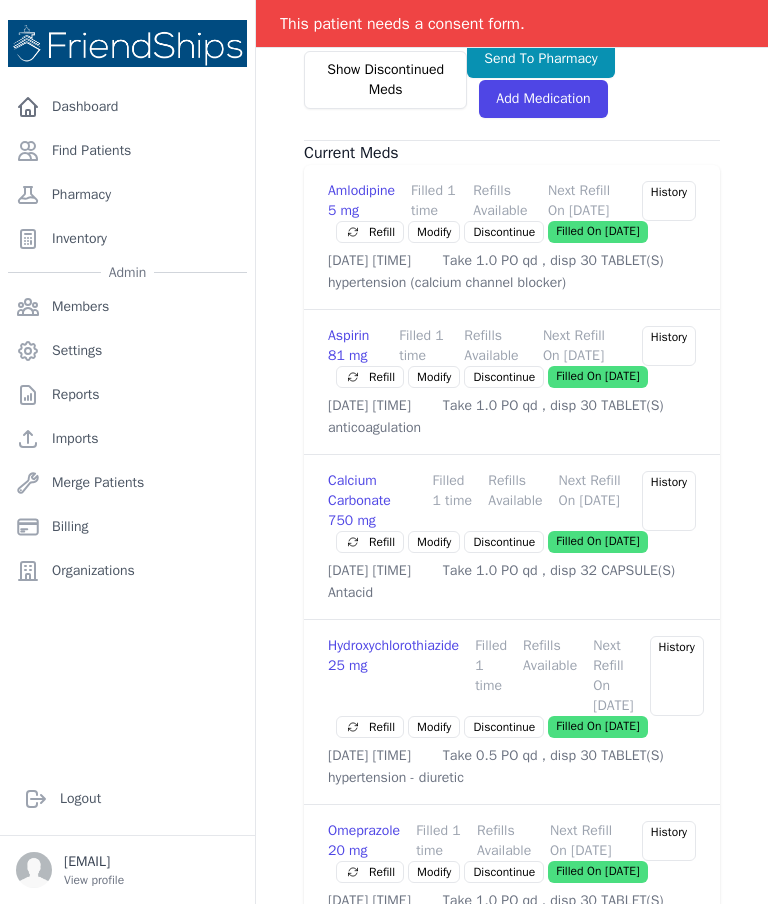 click on "Patient Medications
# 322
Maryam Qassem Ghayyad
Female
73 Years Old
DOB: 1952-Jun-10
Region: Hamadiya
Phone#:   0933396235
Gov ID: N/E
Growth Charts
Edit
Delete
​
Delete Patient Maryam Qassem Ghayyad" at bounding box center (512, 425) 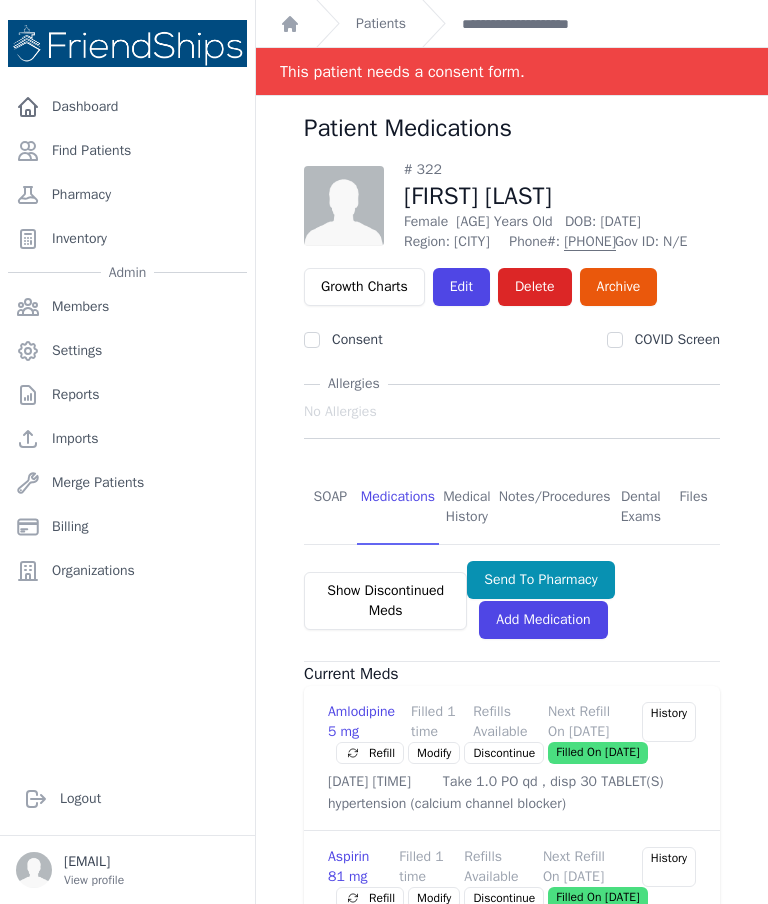scroll, scrollTop: 0, scrollLeft: 0, axis: both 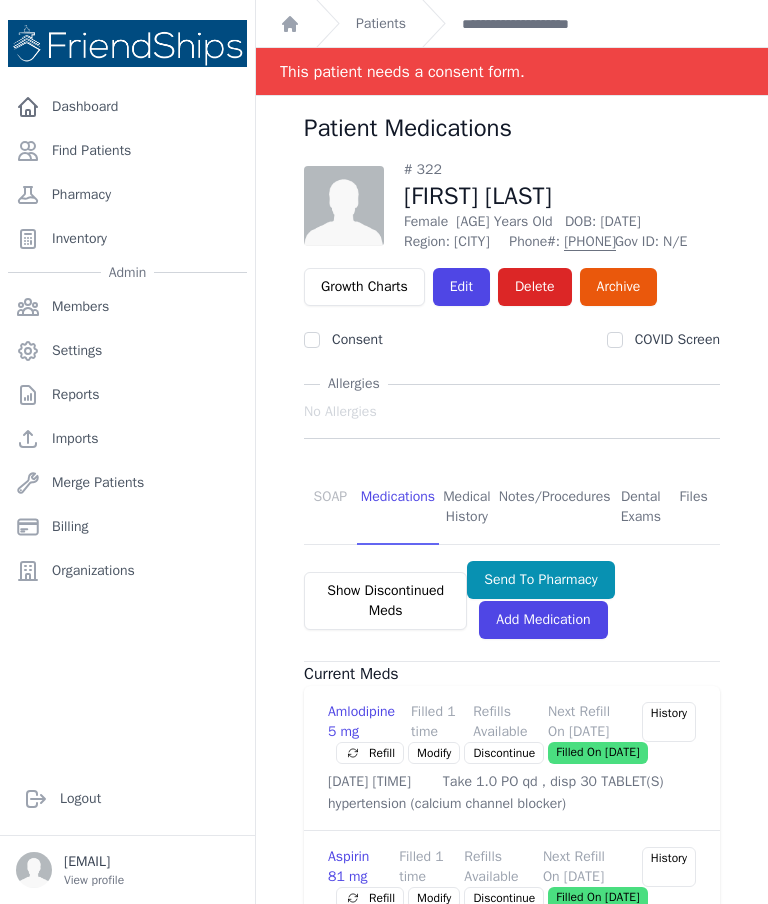 click on "SOAP" at bounding box center [330, 508] 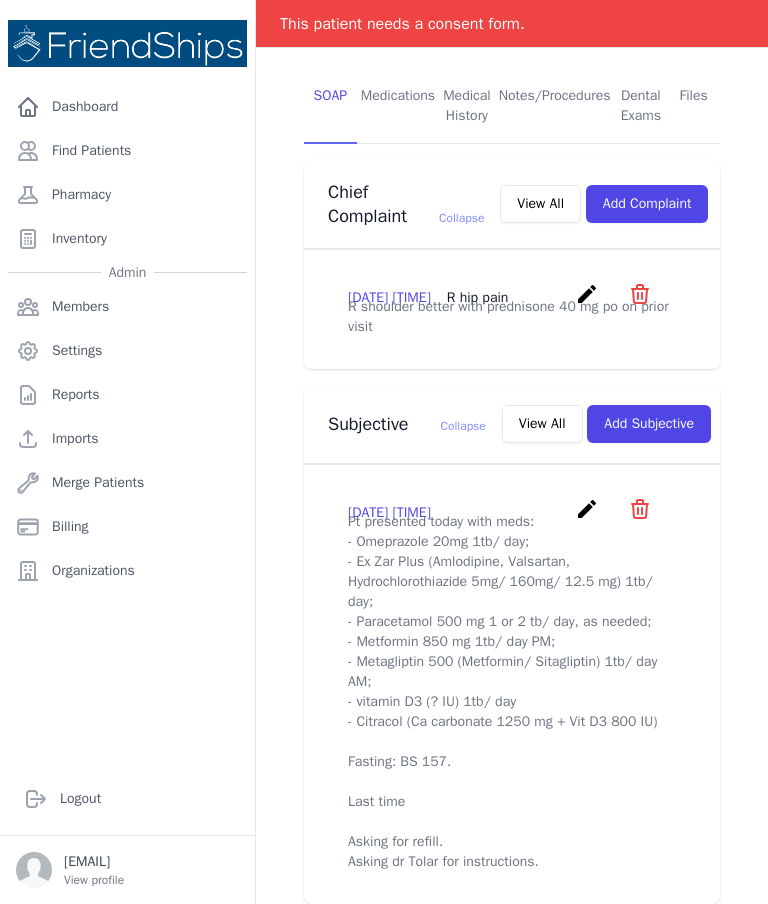 scroll, scrollTop: 395, scrollLeft: 0, axis: vertical 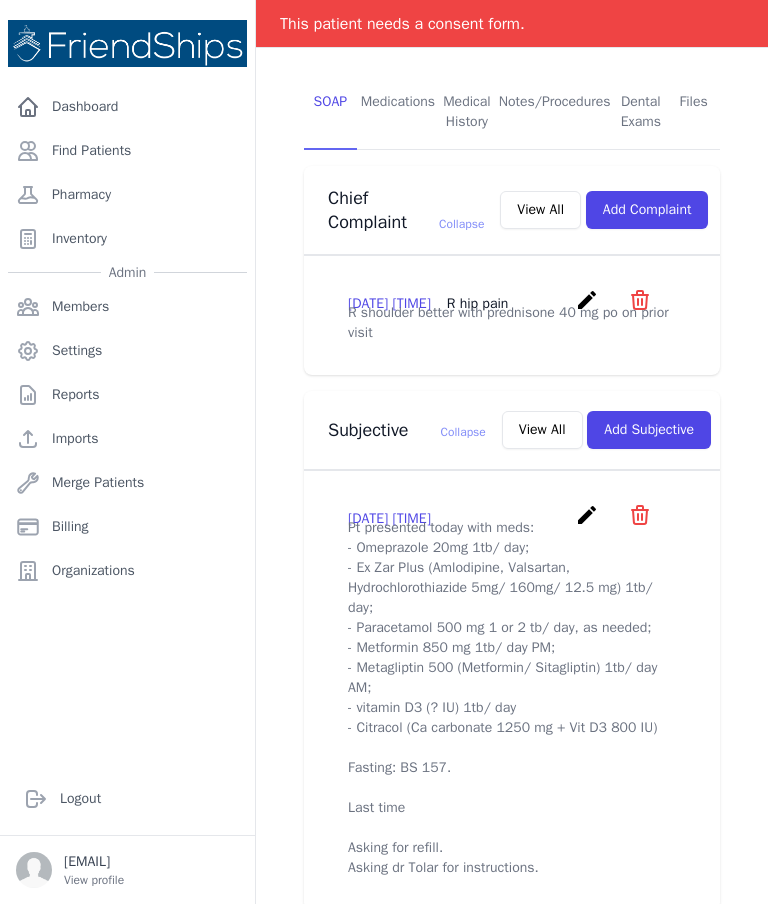 click on "View All" at bounding box center [540, 210] 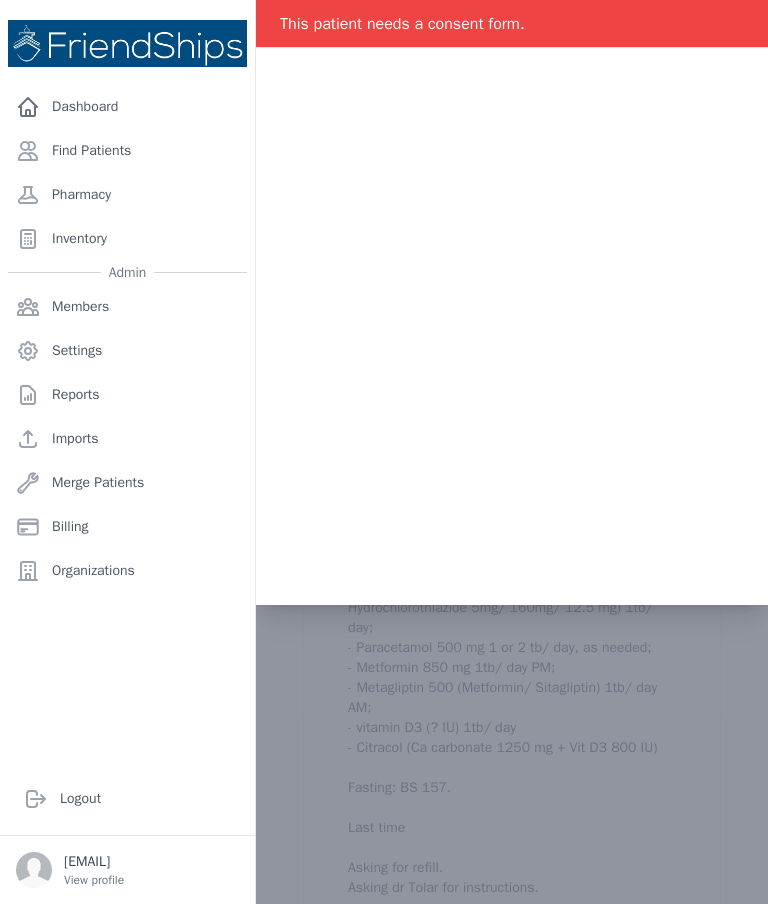 scroll, scrollTop: 0, scrollLeft: 0, axis: both 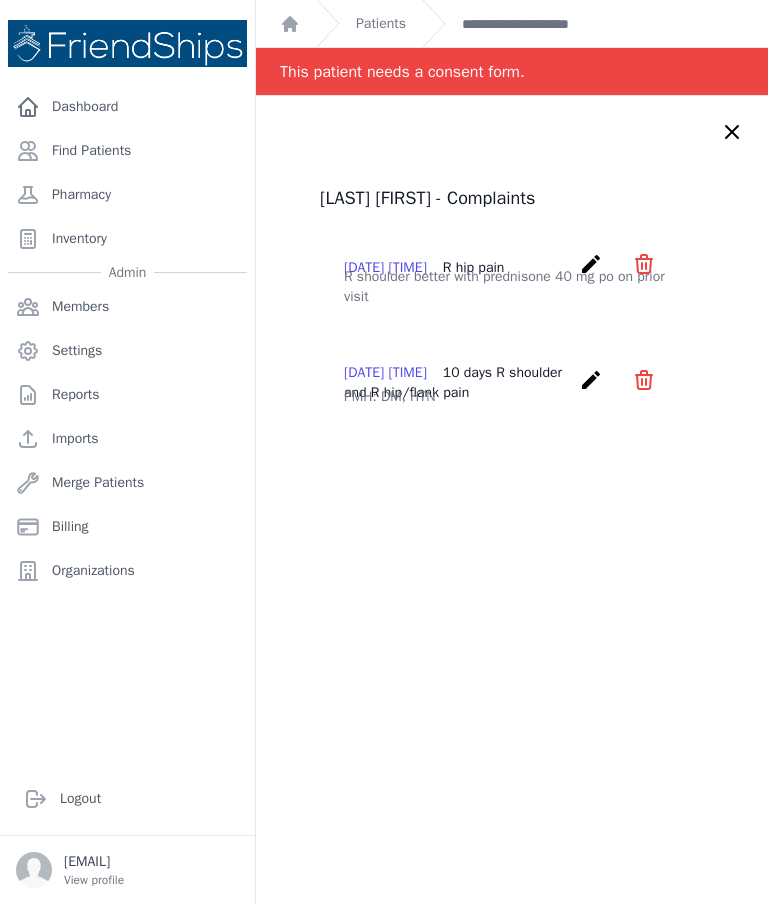 click on "Maryam Qassem Ghayyad - Complaints
2025-May-11 3:27 PM
R hip pain
create
​
Delete complaint -  R hip pain
Are you sure? This action cannot be undone!
Confirm
Cancel
R shoulder better with prednisone 40 mg po on prior visit" at bounding box center [512, 548] 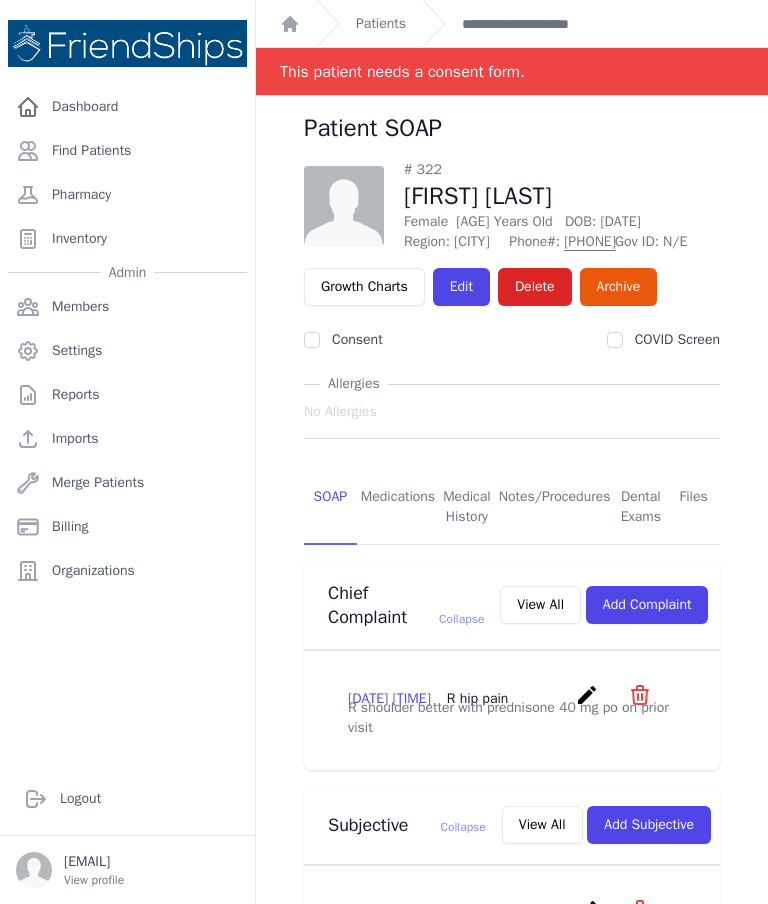 click on "Patient SOAP" at bounding box center [512, 136] 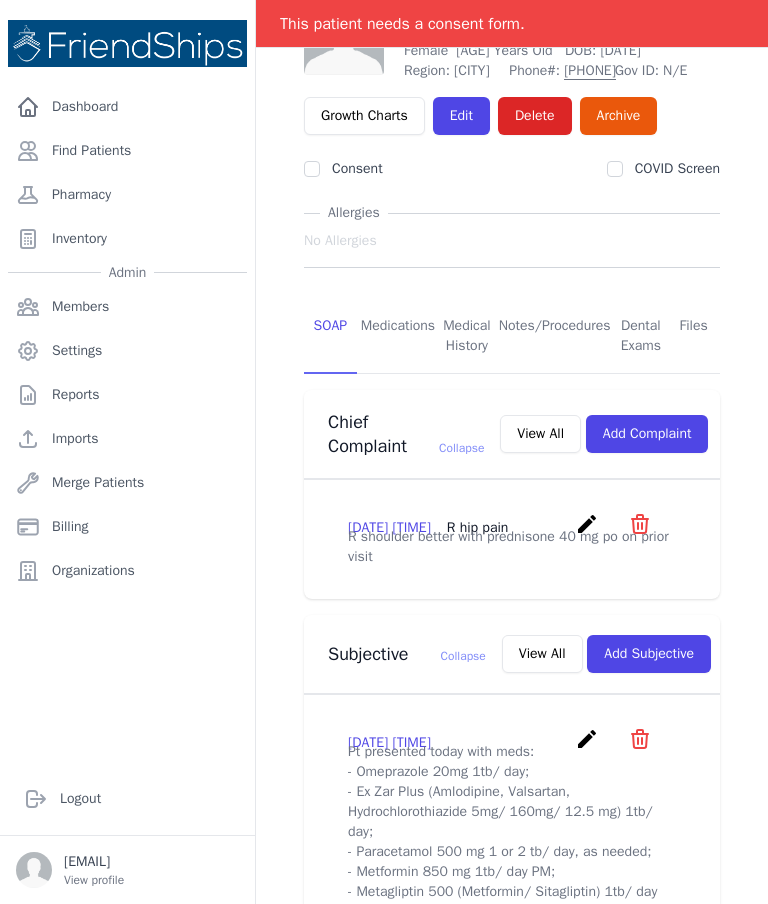 scroll, scrollTop: 215, scrollLeft: 0, axis: vertical 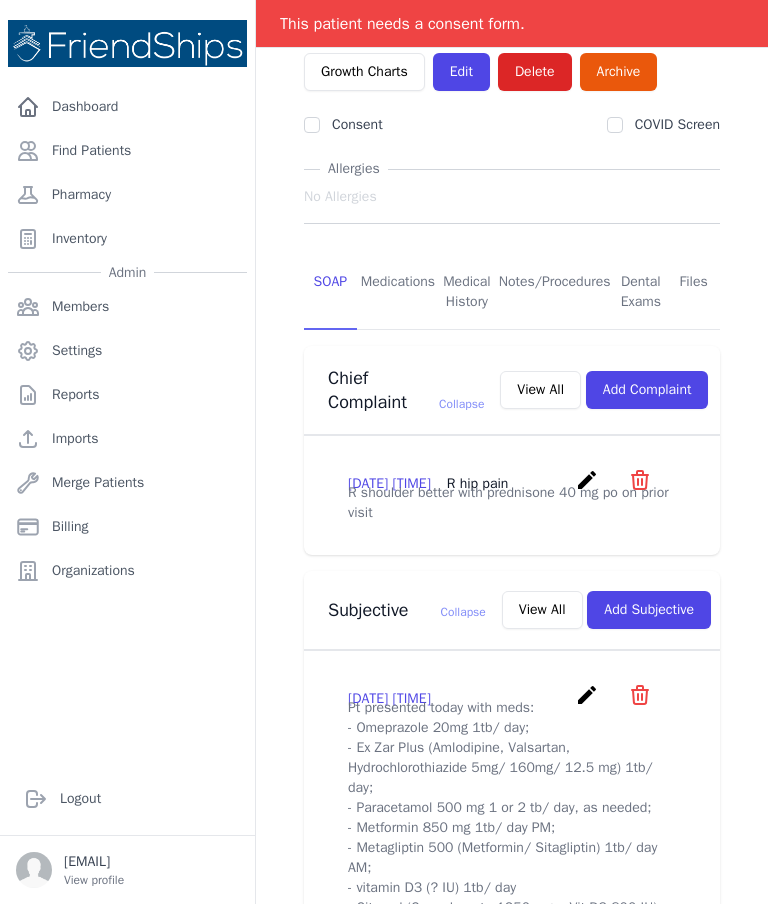 click on "View All" at bounding box center [542, 610] 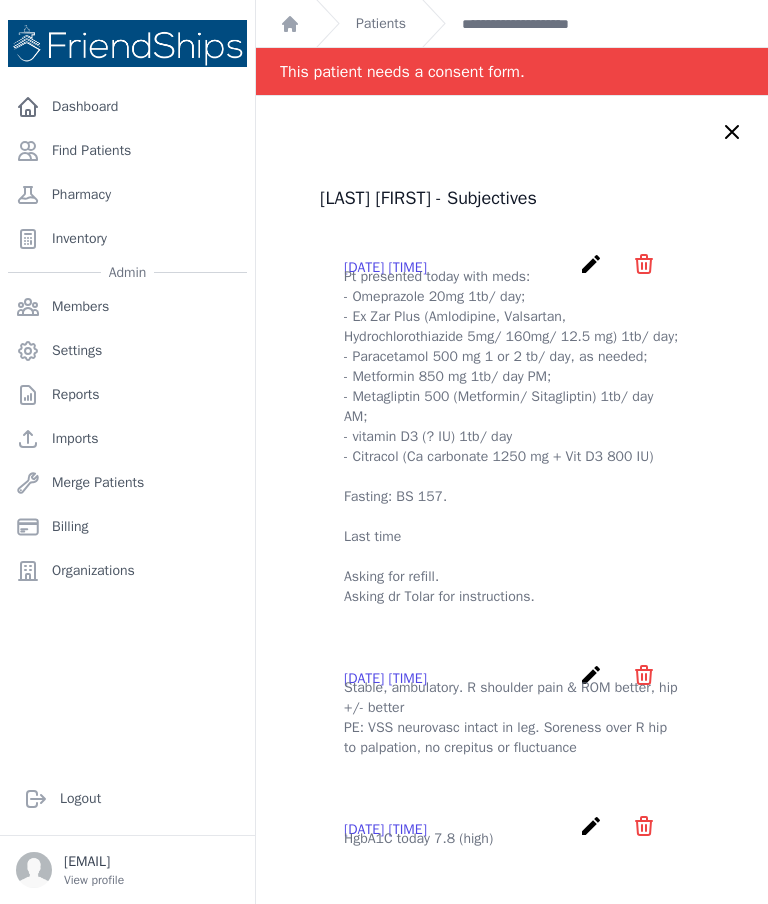 scroll, scrollTop: 0, scrollLeft: 0, axis: both 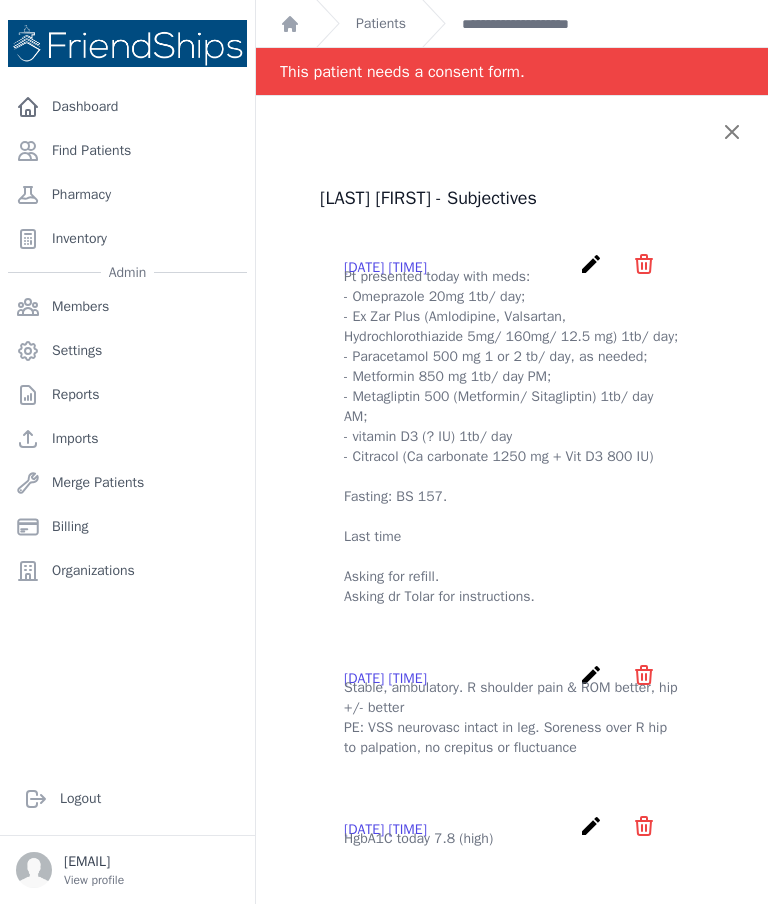 click on "Patient SOAP" at bounding box center [512, 136] 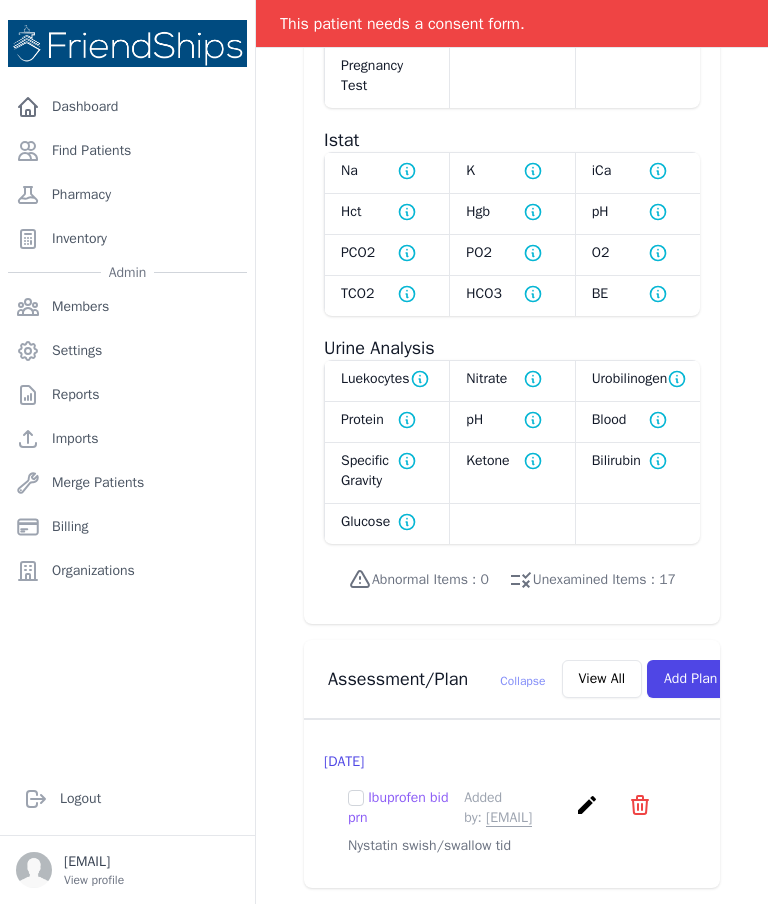 scroll, scrollTop: 1938, scrollLeft: 0, axis: vertical 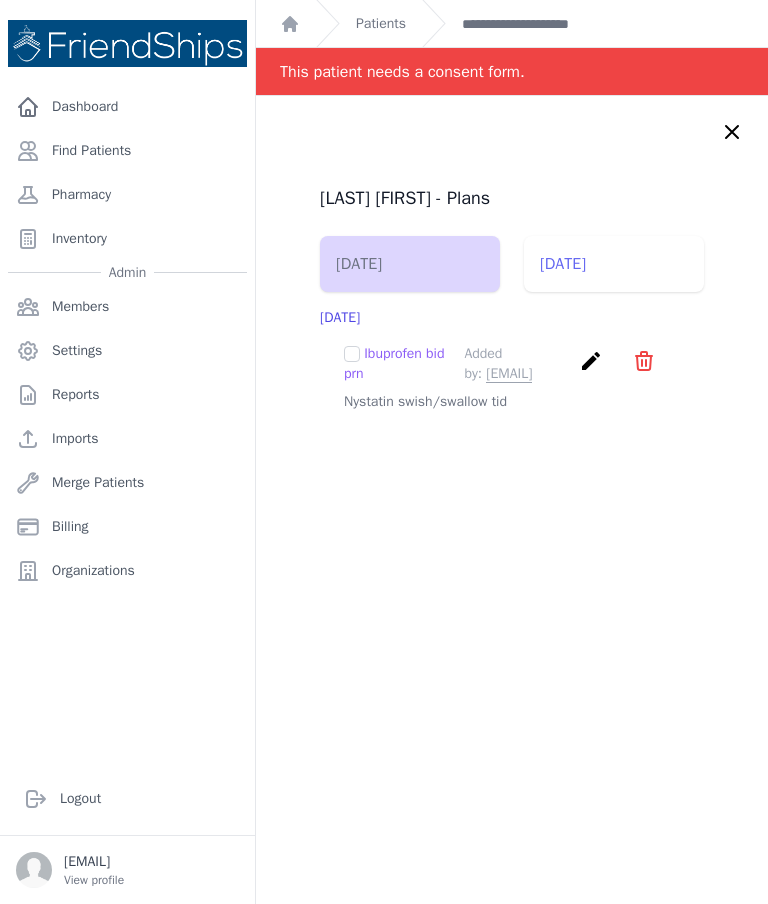 click 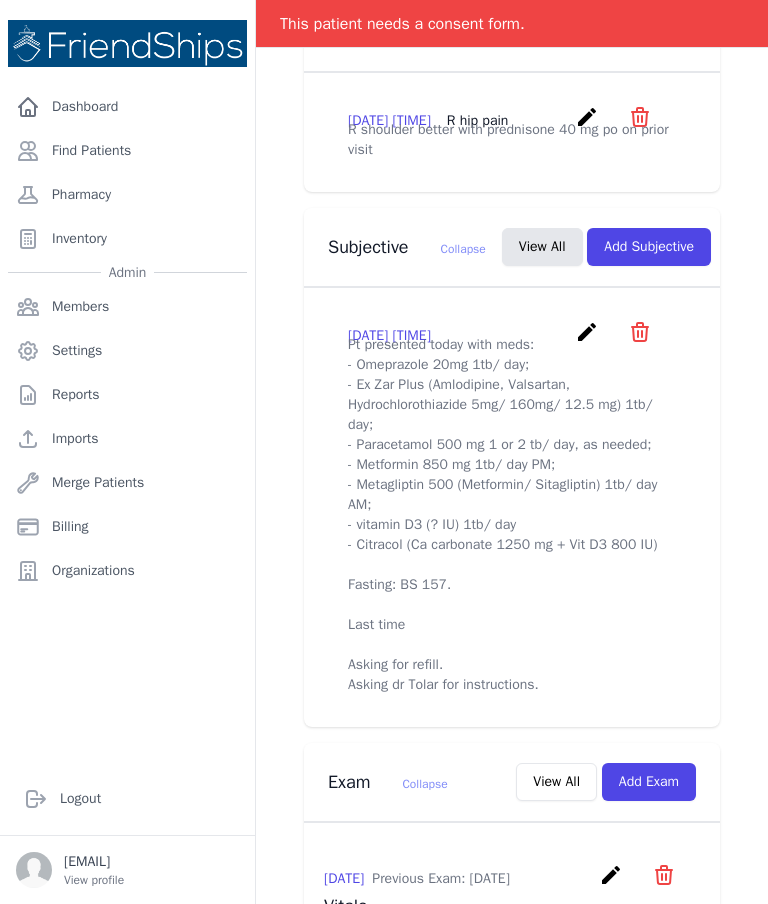 scroll, scrollTop: 580, scrollLeft: 0, axis: vertical 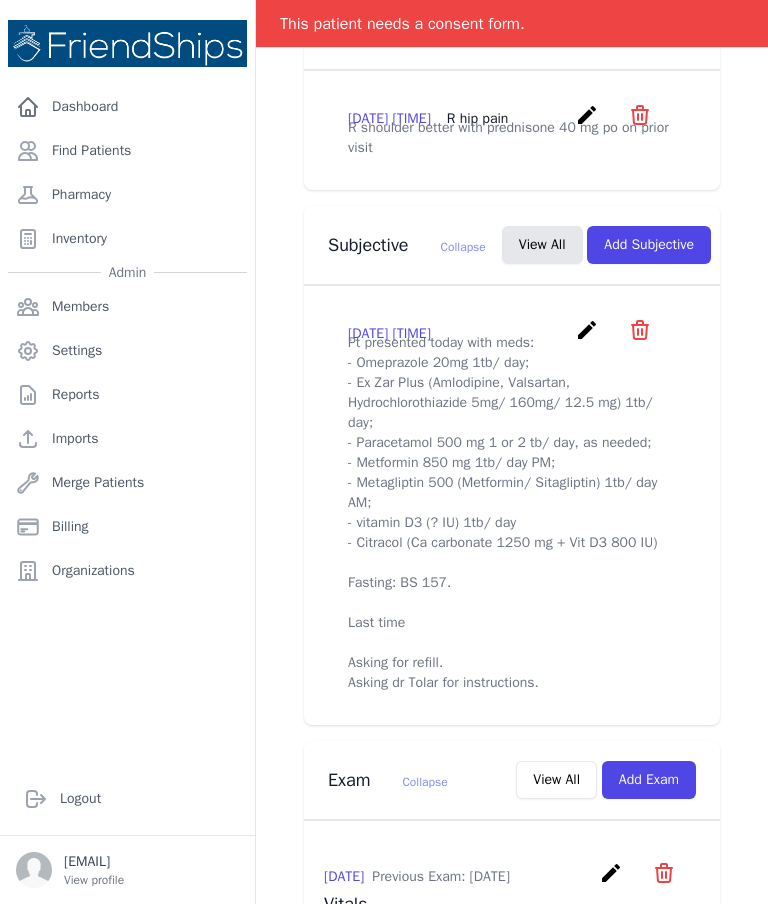 click on "Subjective
Collapse
View All
Add Subjective" at bounding box center [504, 241] 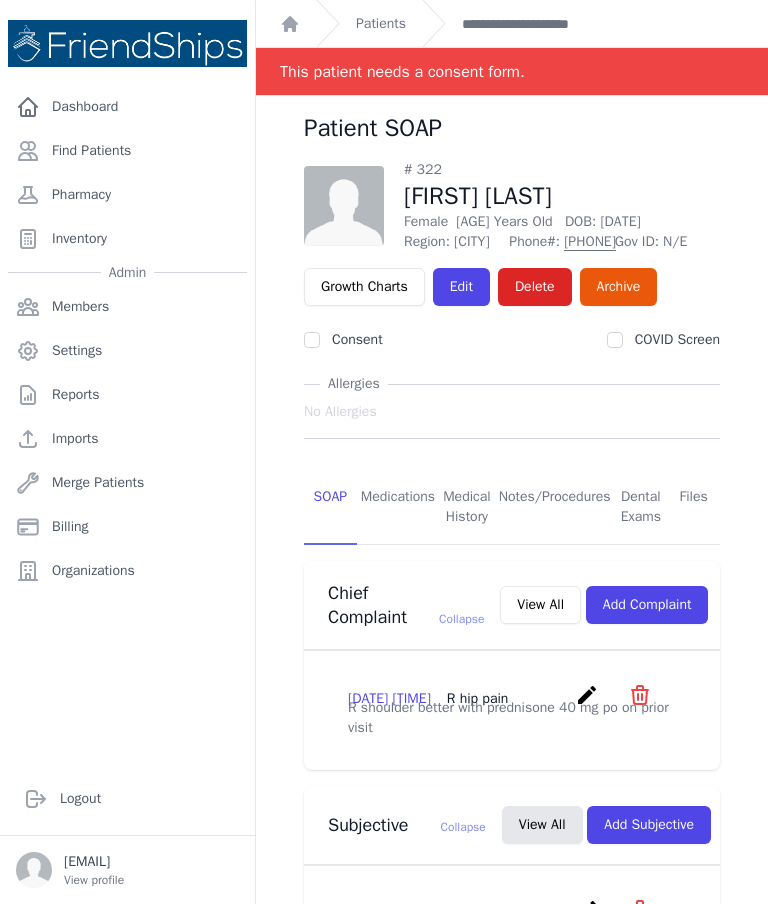 scroll, scrollTop: 0, scrollLeft: 0, axis: both 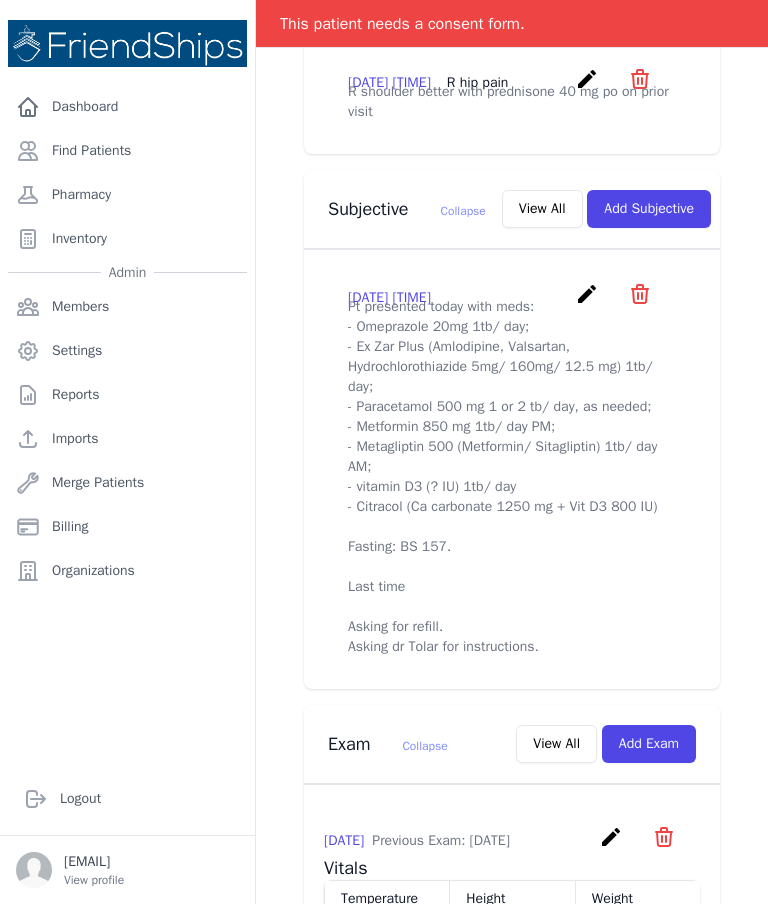 click on "View All" at bounding box center [542, 209] 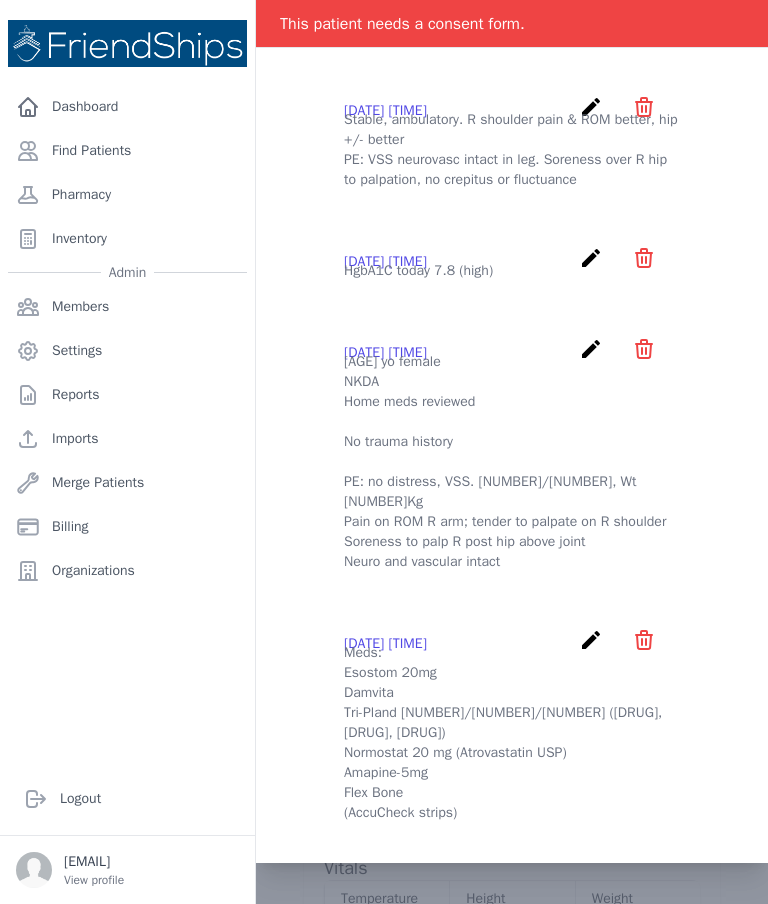 scroll, scrollTop: 0, scrollLeft: 0, axis: both 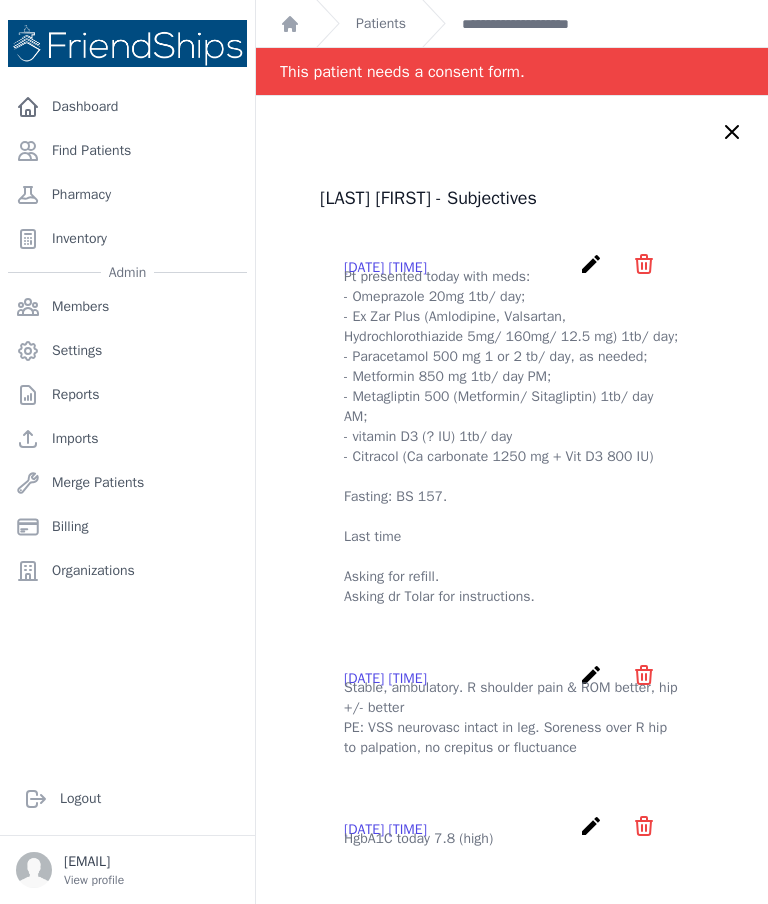 click on "Dashboard
Find Patients
Pharmacy
Inventory
Admin
Members
Settings
Reports
Imports
Merge Patients
Billing" at bounding box center [127, 417] 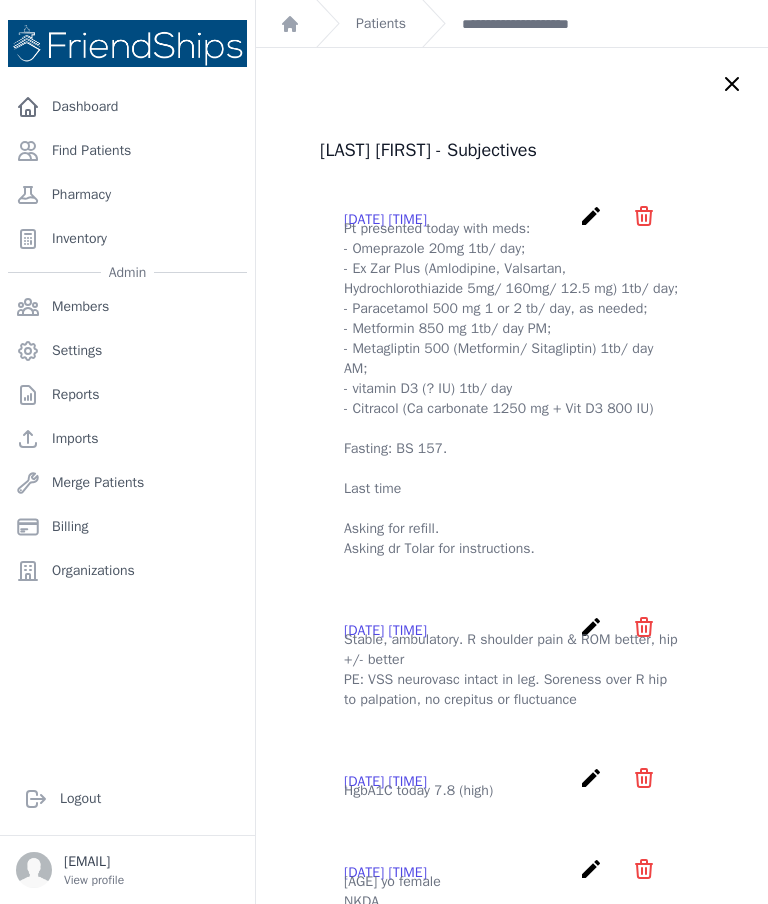 click on "Maryam Qassem Ghayyad - Subjectives
2025-Aug-05 10:50 AM
create
​
Delete subjective -  Pt presented today with meds:
- Omeprazole 20mg 1tb/ day;
- Ex Zar Plus (Amlodipine, Valsartan, Hydrochlorothiazide 5mg/ 160mg/ 12.5 mg) 1tb/ day;
- Paracetamol 500 mg 1 or 2 tb/ day, as needed;
- Metformin 850 mg 1tb/ day PM;
- Metagliptin 500 (Metformin/ Sitagliptin) 1tb/ day AM;
- vitamin D3 (? IU) 1tb/ day
- Citracol (Ca carbonate 1250 mg + Vit D3 800 IU)
Fasting: BS 157.
Last time
Asking for refill.
Asking dr Tolar for instructions." at bounding box center [512, 715] 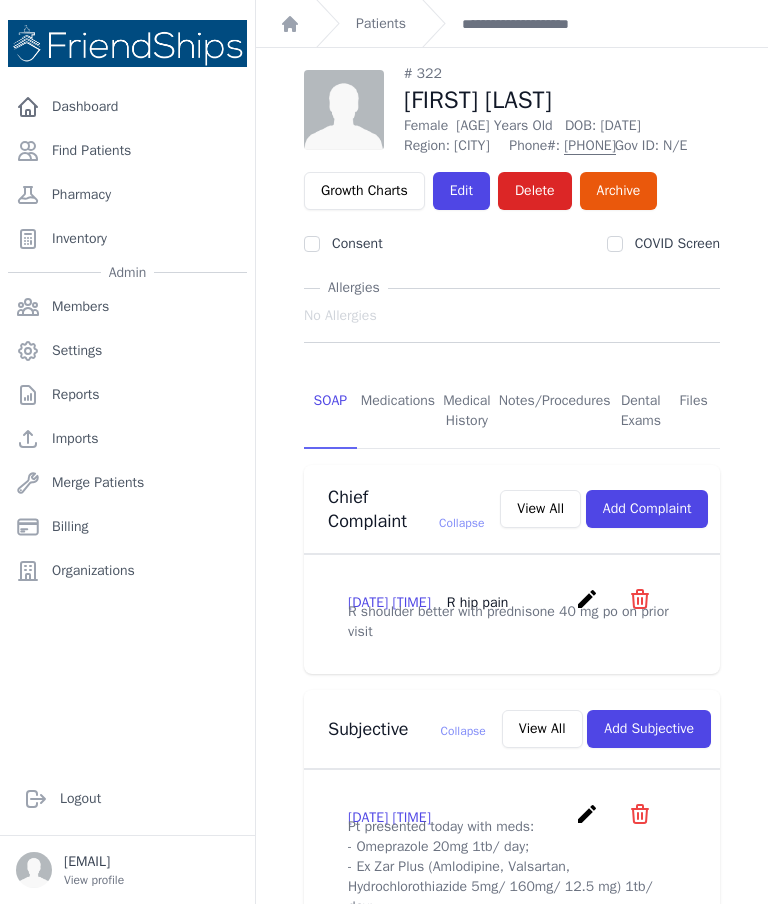 click on "Medications" at bounding box center [398, 412] 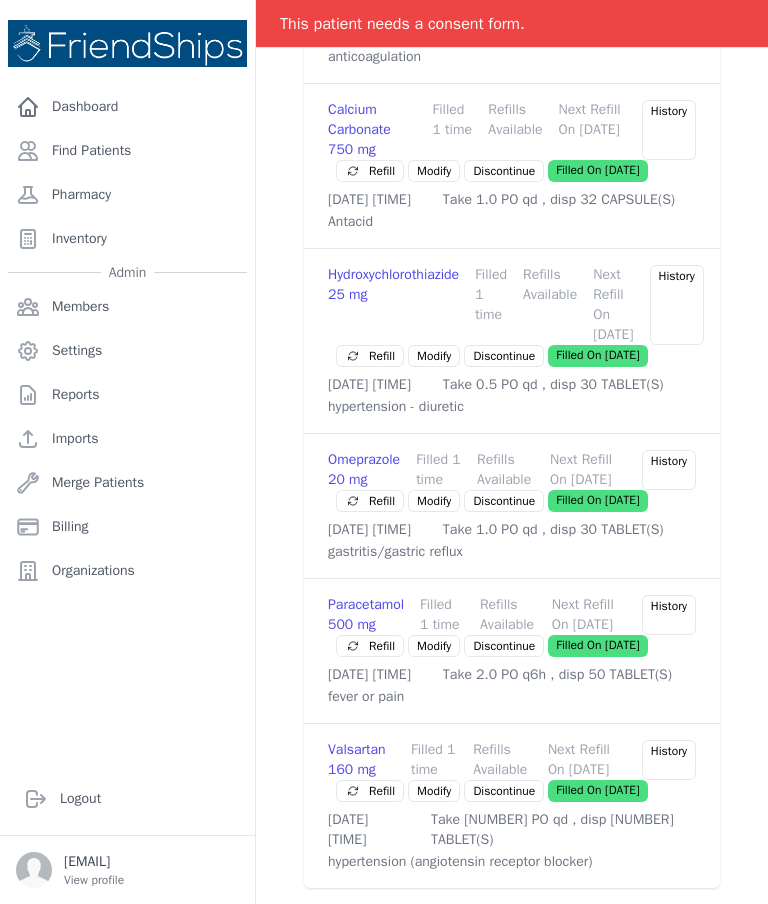 scroll, scrollTop: 1232, scrollLeft: 0, axis: vertical 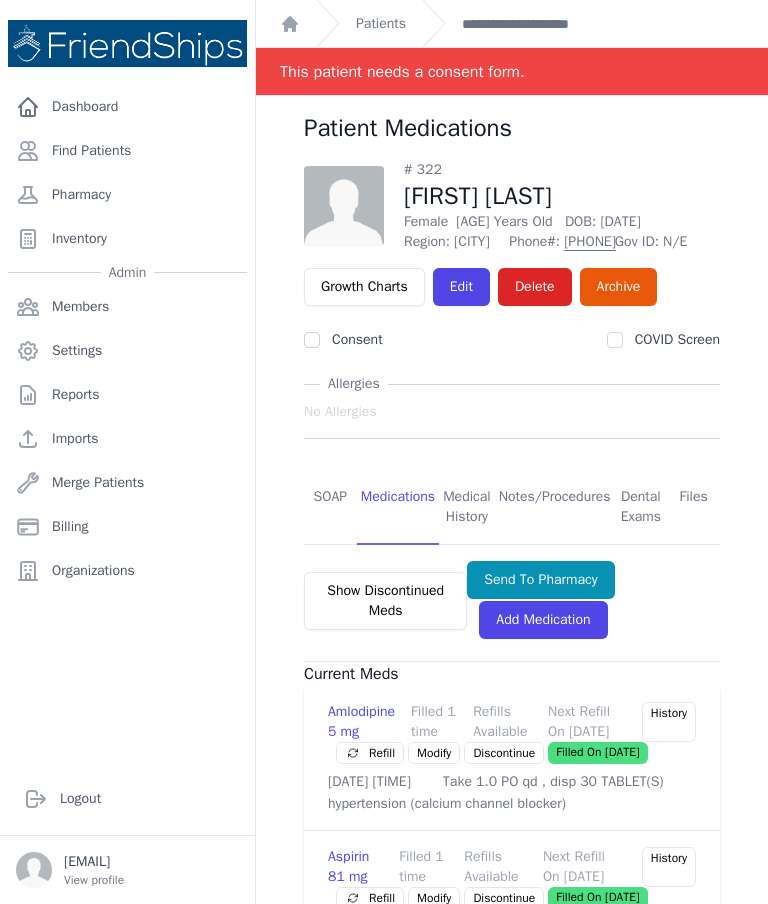 click on "SOAP" at bounding box center [330, 508] 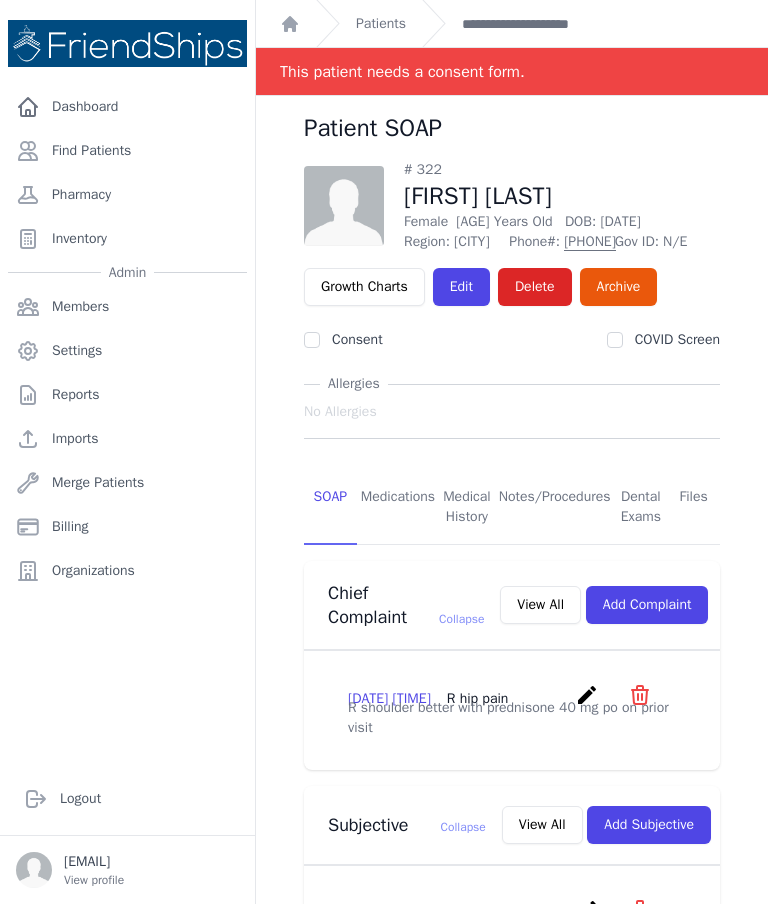 scroll, scrollTop: 0, scrollLeft: 0, axis: both 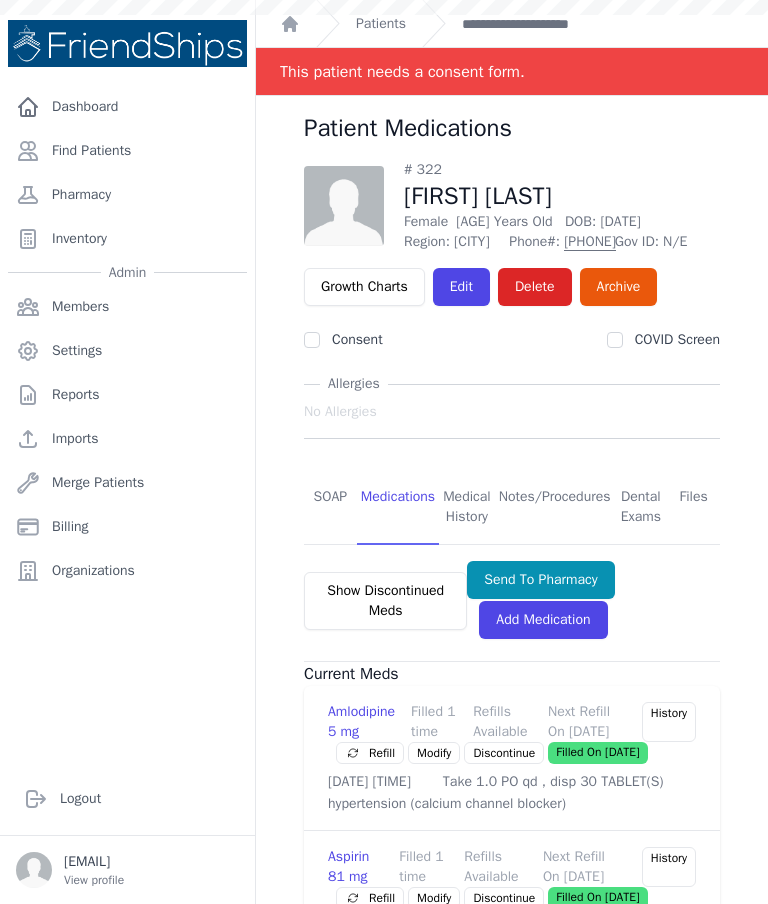 click on "SOAP" at bounding box center [330, 508] 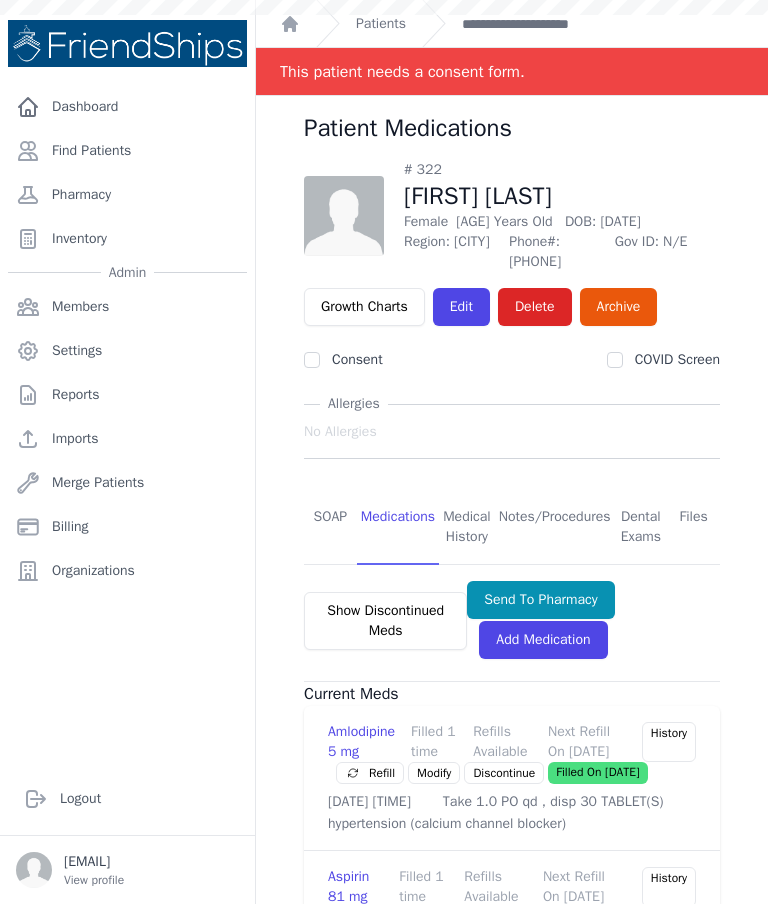 click on "SOAP" at bounding box center (330, 528) 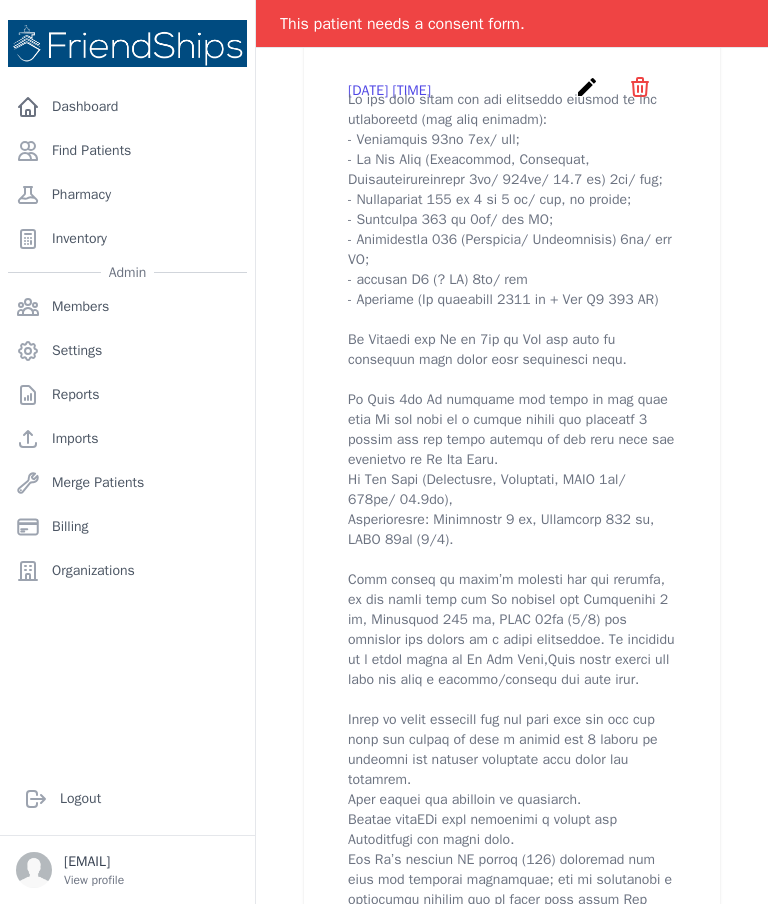 scroll, scrollTop: 842, scrollLeft: 0, axis: vertical 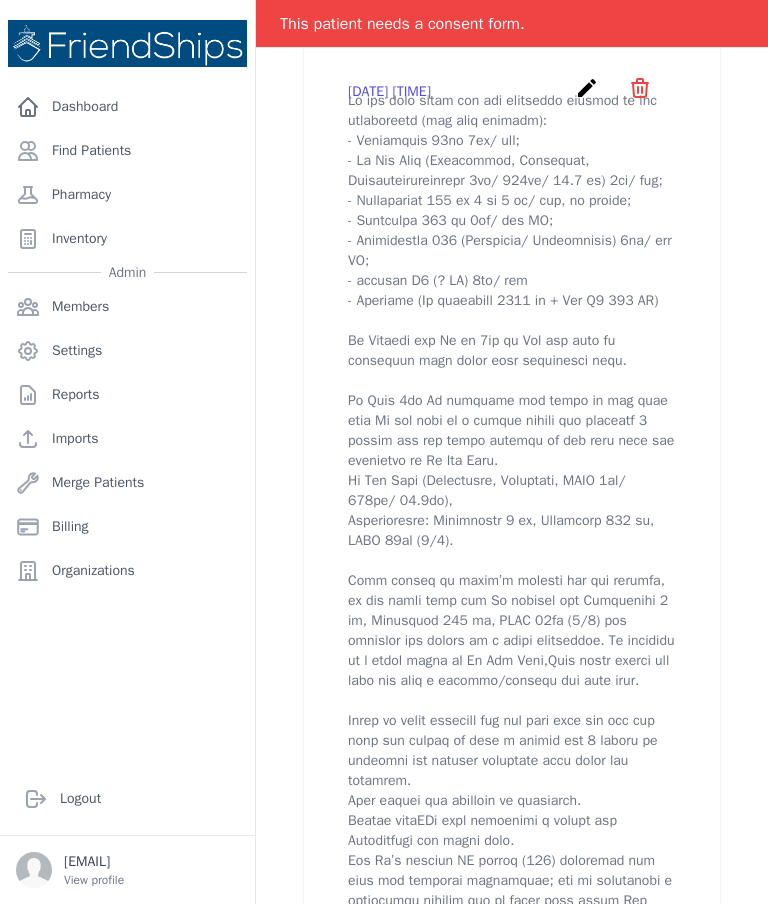 click on "create" at bounding box center [587, 88] 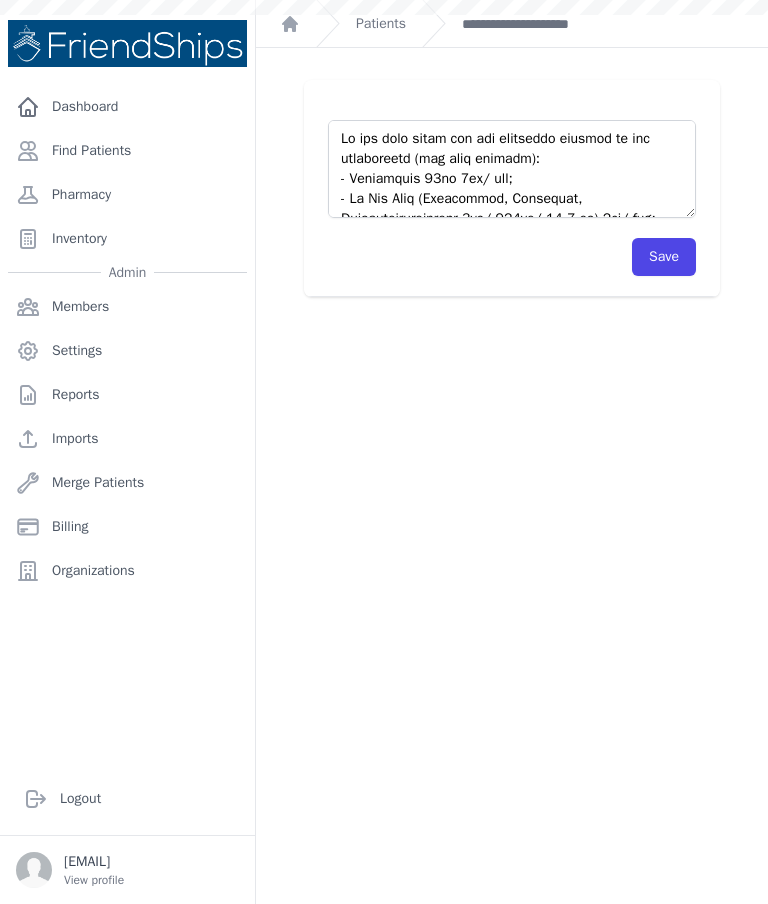 scroll, scrollTop: 0, scrollLeft: 0, axis: both 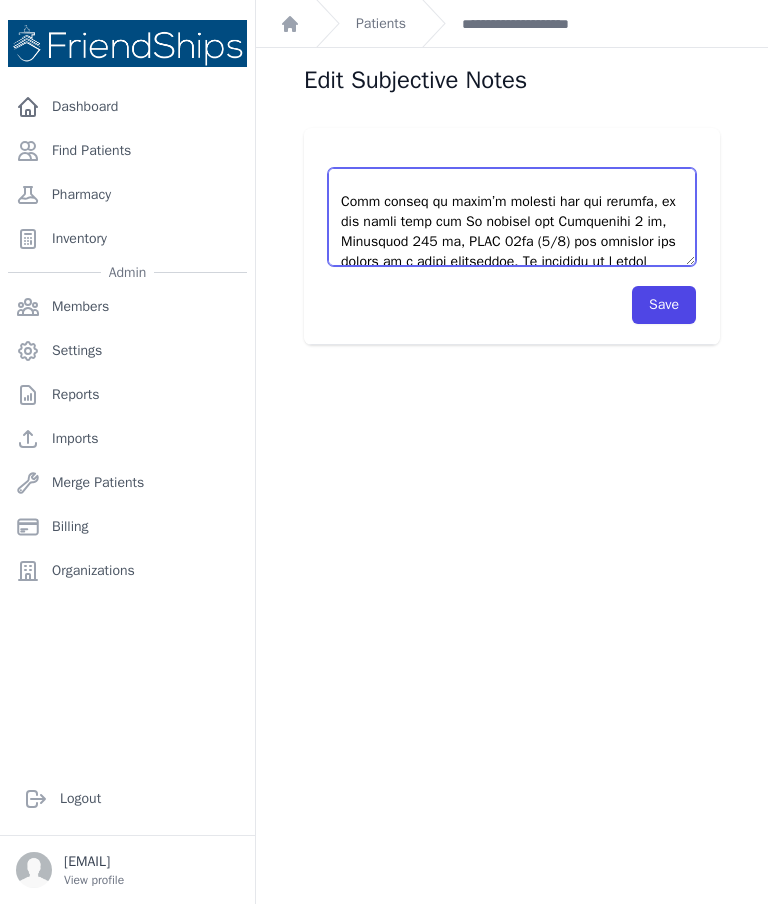 click at bounding box center (512, 217) 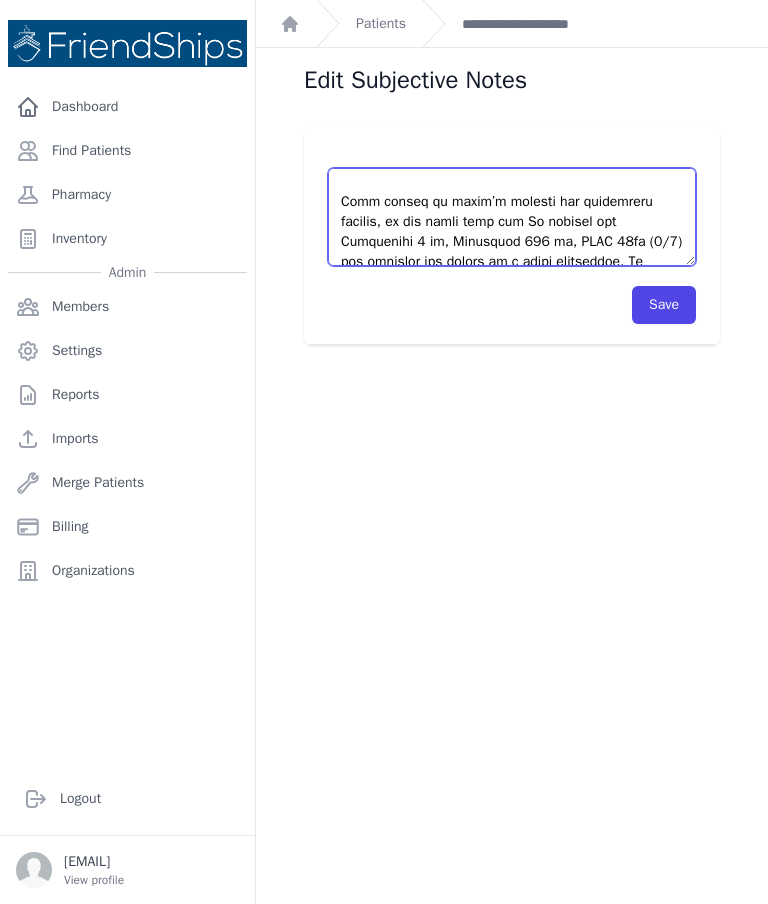 type on "Pt was seen today and she requested refills on her medications (see also picture):
- Omeprazole 20mg 1tb/ day;
- Ex Zar Plus (Amlodipine, Valsartan, Hydrochlorothiazide 5mg/ 160mg/ 12.5 mg) 1tb/ day;
- Paracetamol 500 mg 1 or 2 tb/ day, as needed;
- Metformin 850 mg 1tb/ day PM;
- Metagliptin 500 (Metformin/ Sitagliptin) 1tb/ day AM;
- vitamin D3 (? IU) 1tb/ day
- Citracol (Ca carbonate 1250 mg + Vit D3 800 IU)
Dr Johnson saw Pt on 7th of May and left no treatment plan other than dispensing meds.
On July 3rd Pt returned and based on the fact that Pt was seen by a doctor within the previous 2 months she was given refills on all meds with the exception of Ex Zar Plus.
Ex Zar Plus (Amlodipine, Valsartan, HCTZ 5mg/ 160mg/ 12.5mg),
Substitution: Amlodipine 5 mg, Valsartan 160 mg, HCTZ 25mg (1/2).
Upon review of today’s request for additional refills, it was found that the Pt stopped the Amlodipine 5 mg, Valsartan 160 mg, HCTZ 25mg (1/2) and accepted the advice of a local pharmacist. Pt switched to a local b..." 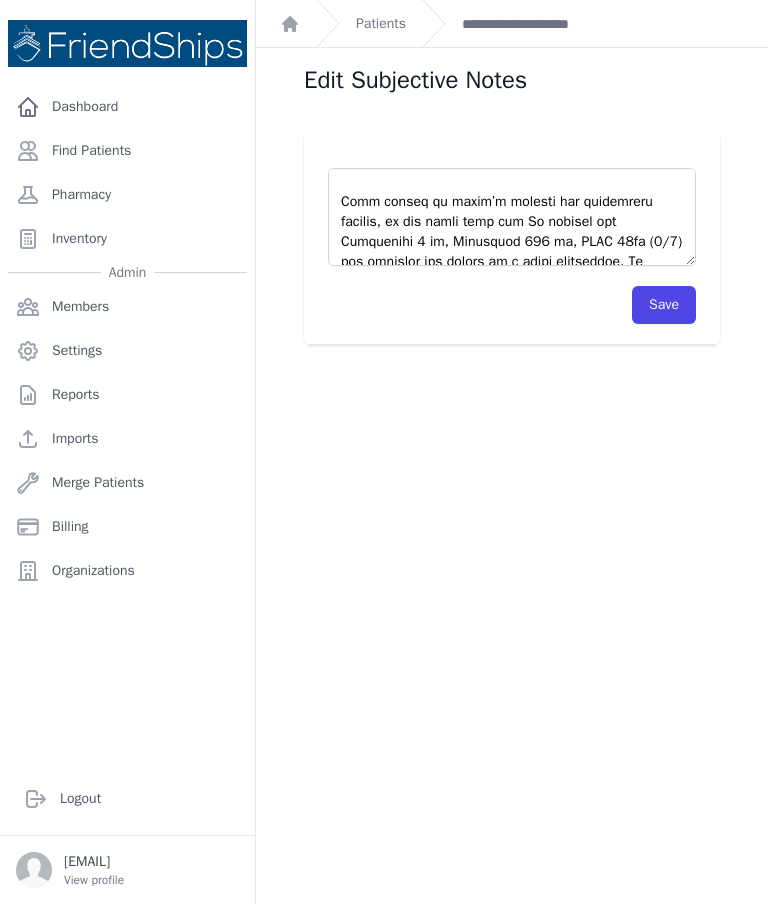 click on "Save" at bounding box center (664, 305) 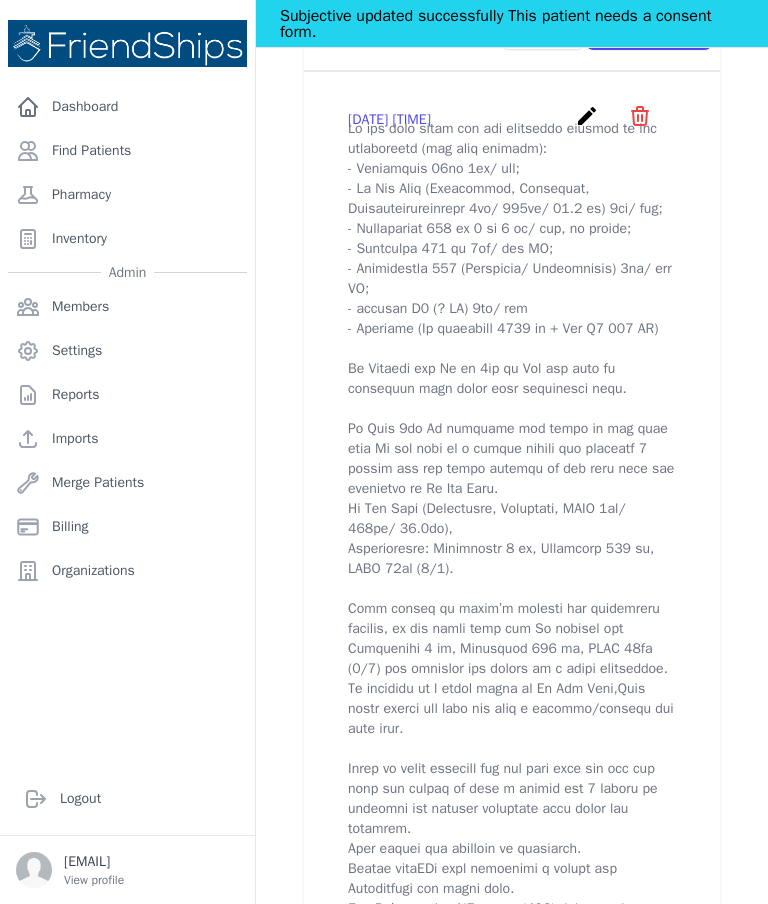 scroll, scrollTop: 792, scrollLeft: 0, axis: vertical 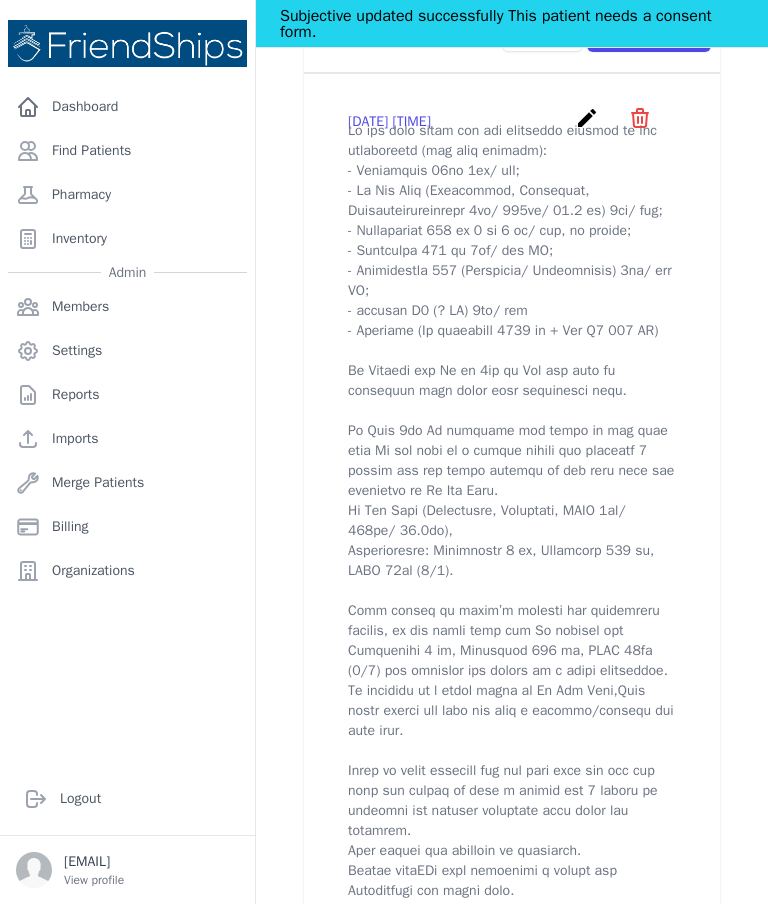 click on "create" at bounding box center [587, 118] 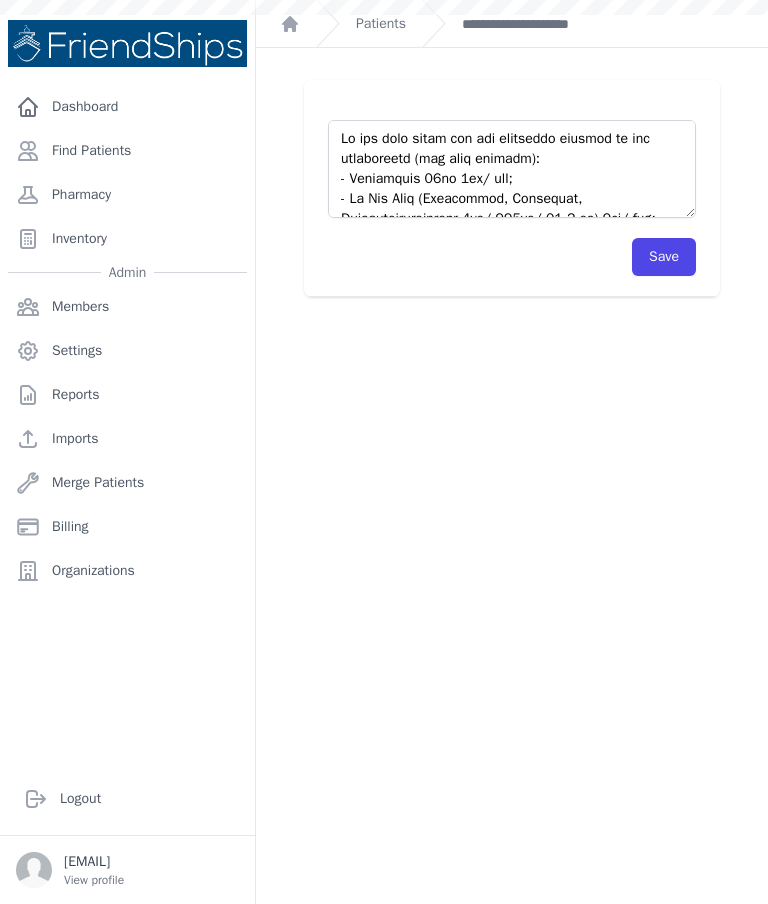 scroll, scrollTop: 0, scrollLeft: 0, axis: both 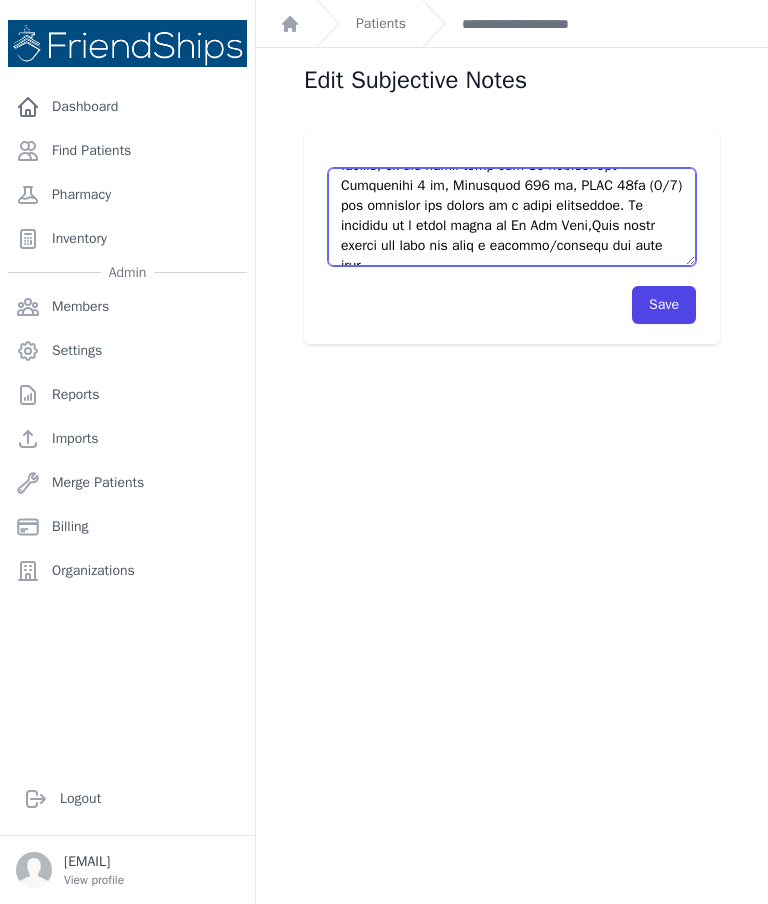 click at bounding box center [512, 217] 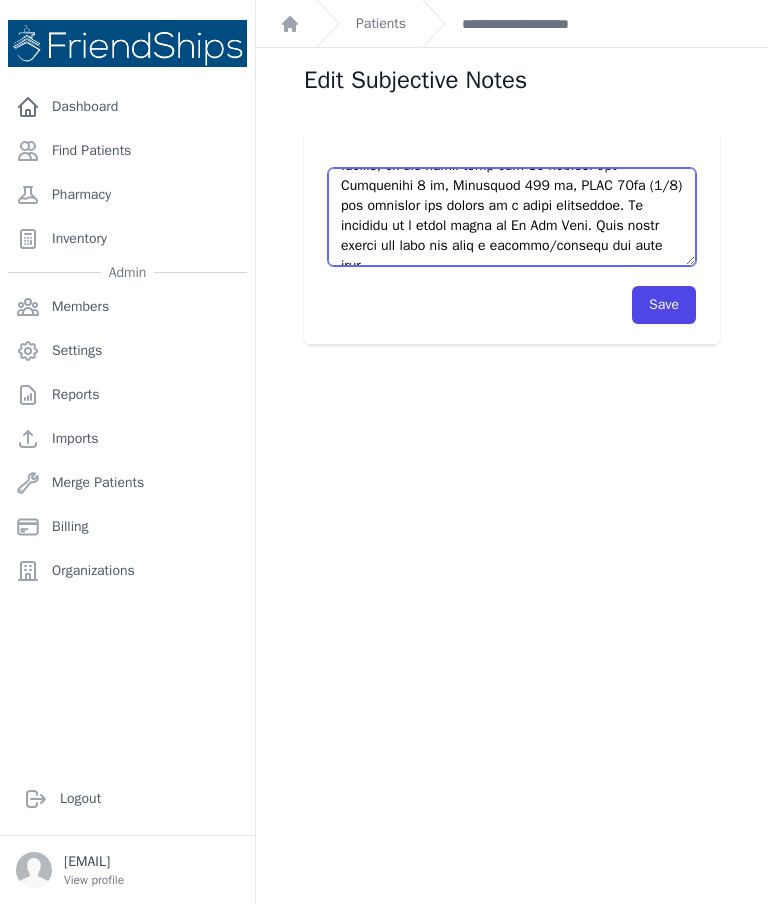 type on "Pt was seen today and she requested refills on her medications (see also picture):
- Omeprazole 20mg 1tb/ day;
- Ex Zar Plus (Amlodipine, Valsartan, Hydrochlorothiazide 5mg/ 160mg/ 12.5 mg) 1tb/ day;
- Paracetamol 500 mg 1 or 2 tb/ day, as needed;
- Metformin 850 mg 1tb/ day PM;
- Metagliptin 500 (Metformin/ Sitagliptin) 1tb/ day AM;
- vitamin D3 (? IU) 1tb/ day
- Citracol (Ca carbonate 1250 mg + Vit D3 800 IU)
Dr Johnson saw Pt on 7th of May and left no treatment plan other than dispensing meds.
On July 3rd Pt returned and based on the fact that Pt was seen by a doctor within the previous 2 months she was given refills on all meds with the exception of Ex Zar Plus.
Ex Zar Plus (Amlodipine, Valsartan, HCTZ 5mg/ 160mg/ 12.5mg),
Substitution: Amlodipine 5 mg, Valsartan 160 mg, HCTZ 25mg (1/2).
Upon review of today’s request for additional refills, it was found that the Pt stopped the Amlodipine 5 mg, Valsartan 160 mg, HCTZ 25mg (1/2) and accepted the advice of a local pharmacist. Pt switched to a local b..." 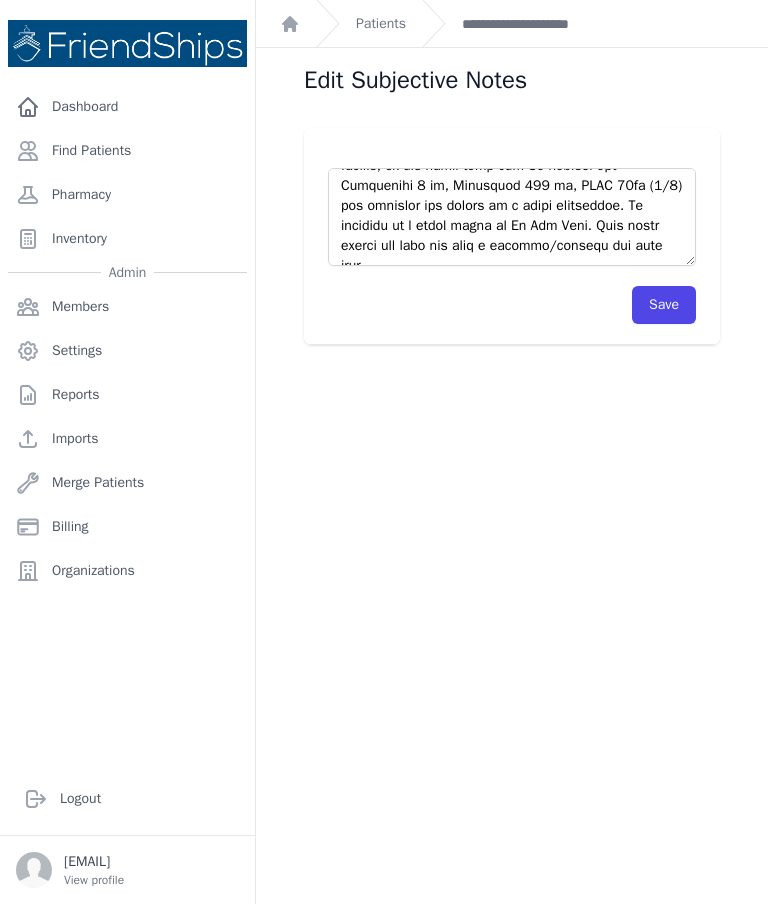 click on "Save" at bounding box center (664, 305) 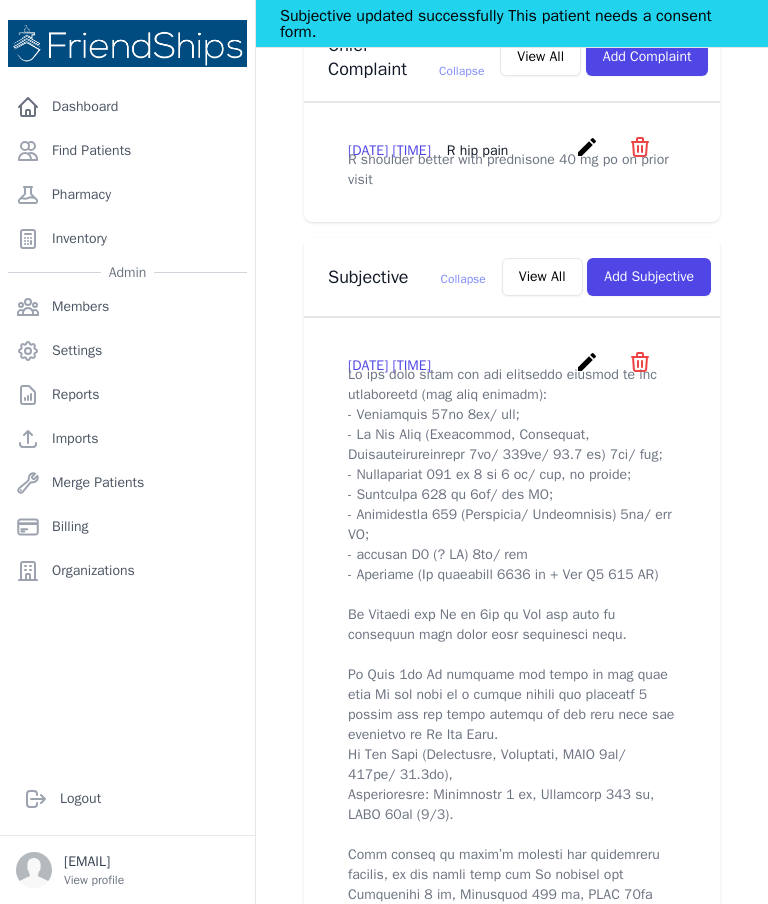 scroll, scrollTop: 551, scrollLeft: 0, axis: vertical 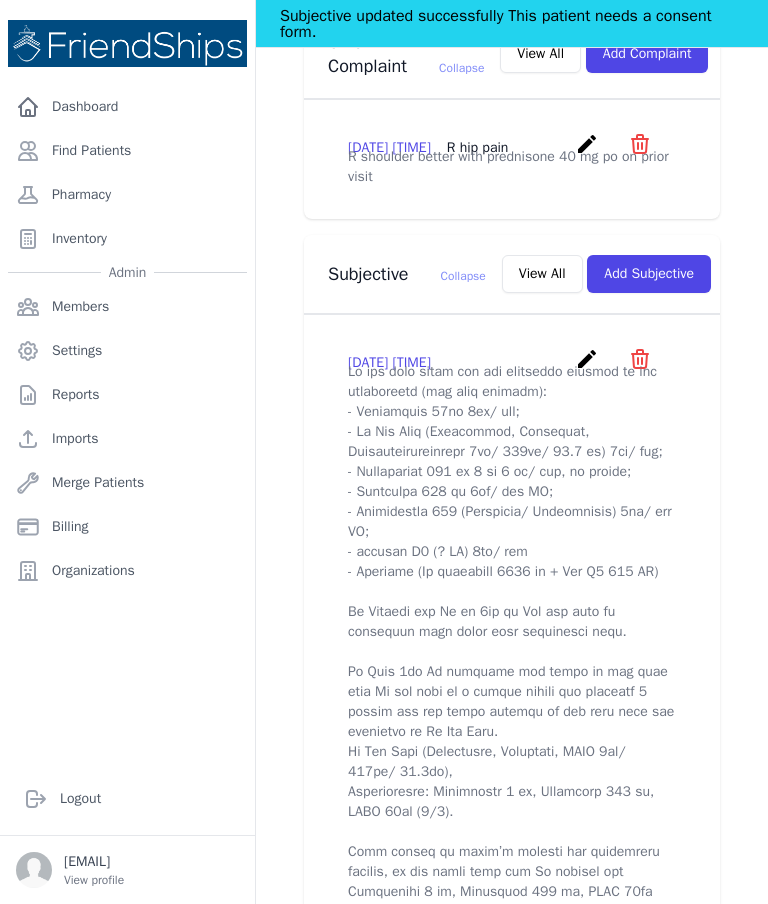 click on "create" at bounding box center (587, 359) 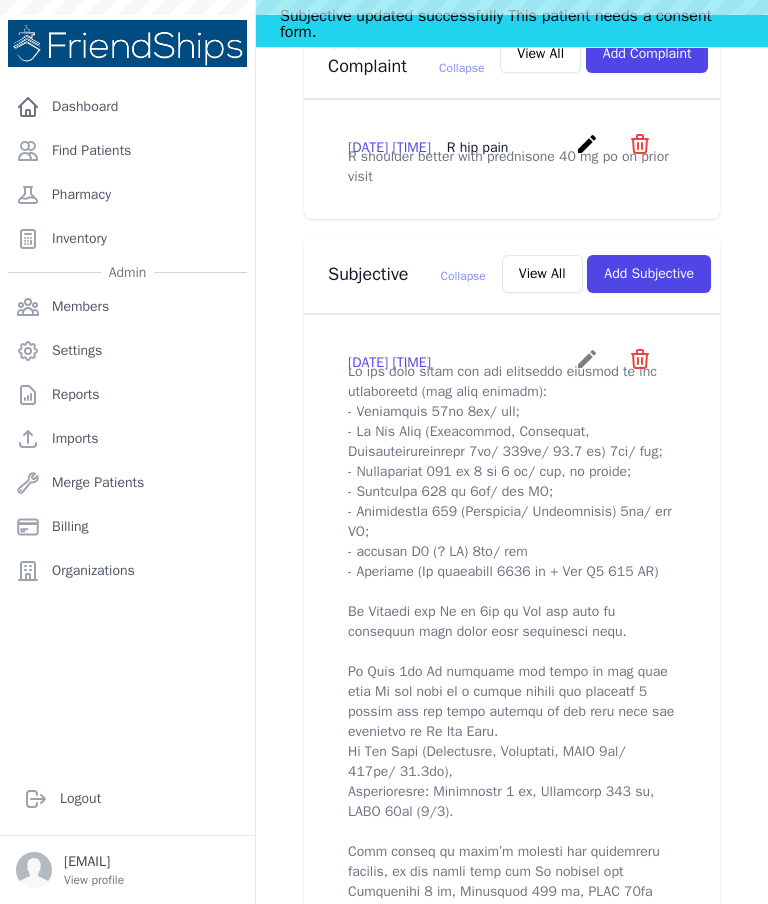 scroll, scrollTop: 0, scrollLeft: 0, axis: both 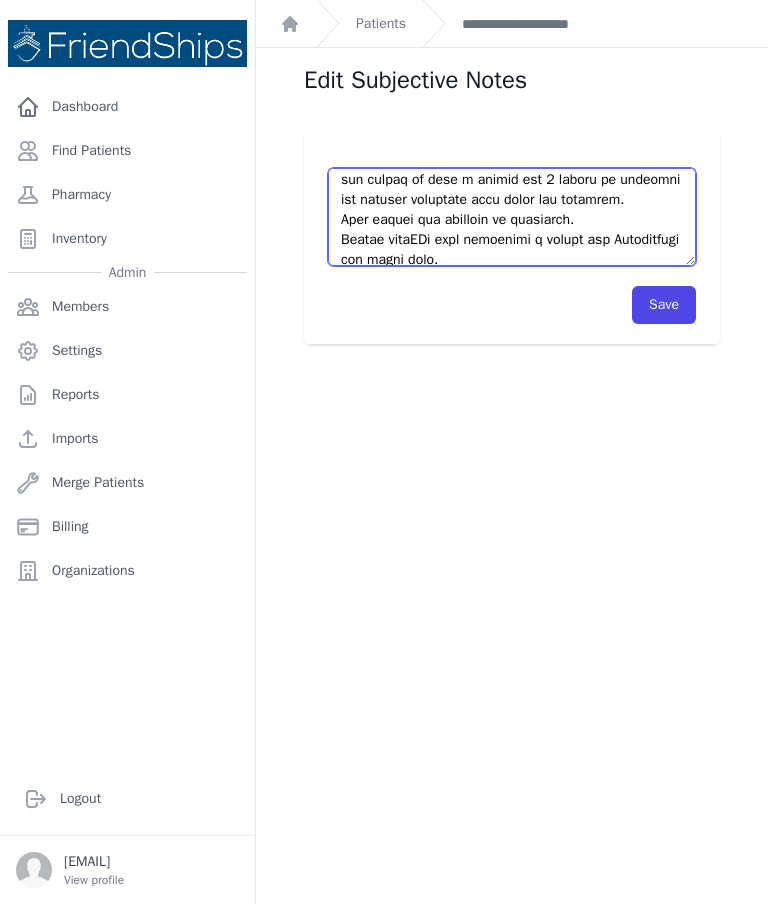 click at bounding box center [512, 217] 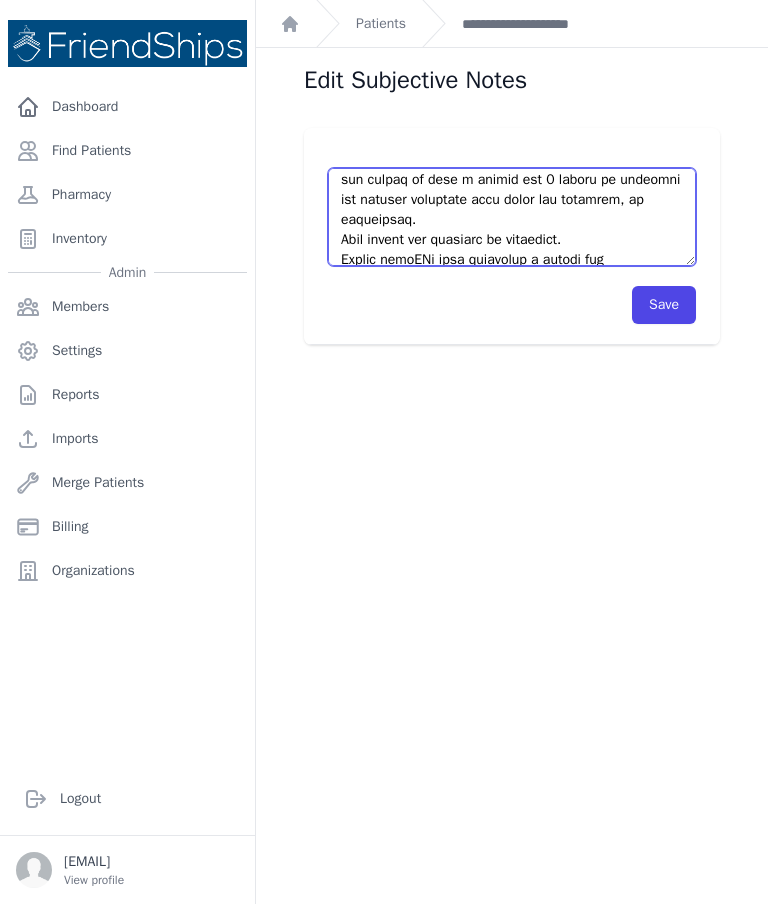 scroll, scrollTop: 672, scrollLeft: 0, axis: vertical 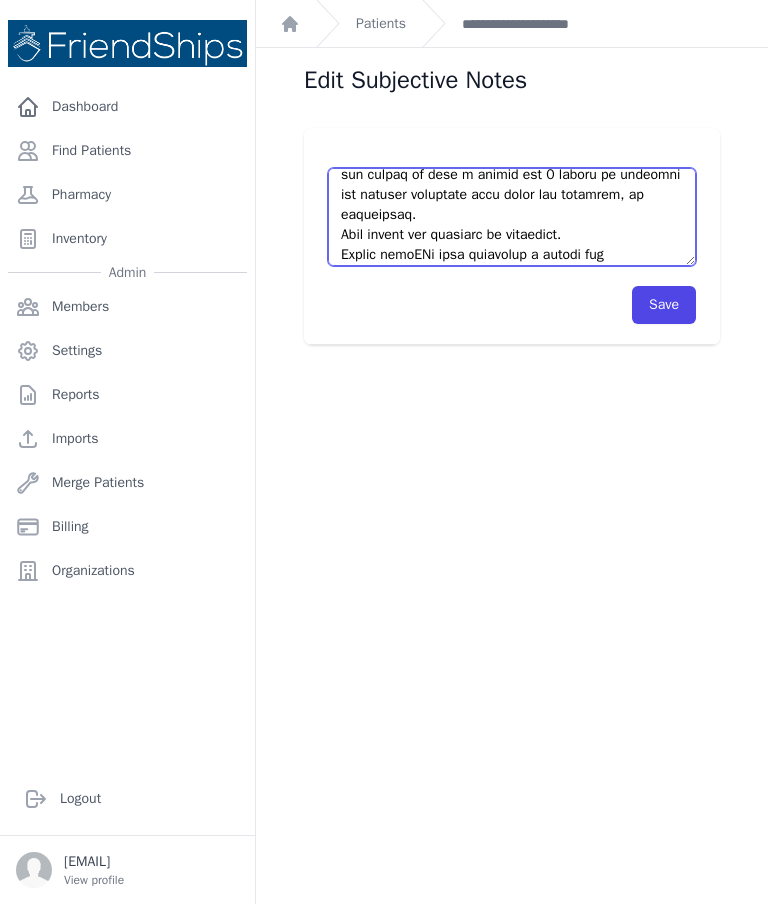 type on "Pt was seen today and she requested refills on her medications (see also picture):
- Omeprazole 20mg 1tb/ day;
- Ex Zar Plus (Amlodipine, Valsartan, Hydrochlorothiazide 5mg/ 160mg/ 12.5 mg) 1tb/ day;
- Paracetamol 500 mg 1 or 2 tb/ day, as needed;
- Metformin 850 mg 1tb/ day PM;
- Metagliptin 500 (Metformin/ Sitagliptin) 1tb/ day AM;
- vitamin D3 (? IU) 1tb/ day
- Citracol (Ca carbonate 1250 mg + Vit D3 800 IU)
Dr Johnson saw Pt on 7th of May and left no treatment plan other than dispensing meds.
On July 3rd Pt returned and based on the fact that Pt was seen by a doctor within the previous 2 months she was given refills on all meds with the exception of Ex Zar Plus.
Ex Zar Plus (Amlodipine, Valsartan, HCTZ 5mg/ 160mg/ 12.5mg),
Substitution: Amlodipine 5 mg, Valsartan 160 mg, HCTZ 25mg (1/2).
Upon review of today’s request for additional refills, it was found that the Pt stopped the Amlodipine 5 mg, Valsartan 160 mg, HCTZ 25mg (1/2) and accepted the advice of a local pharmacist. Pt switched to a local b..." 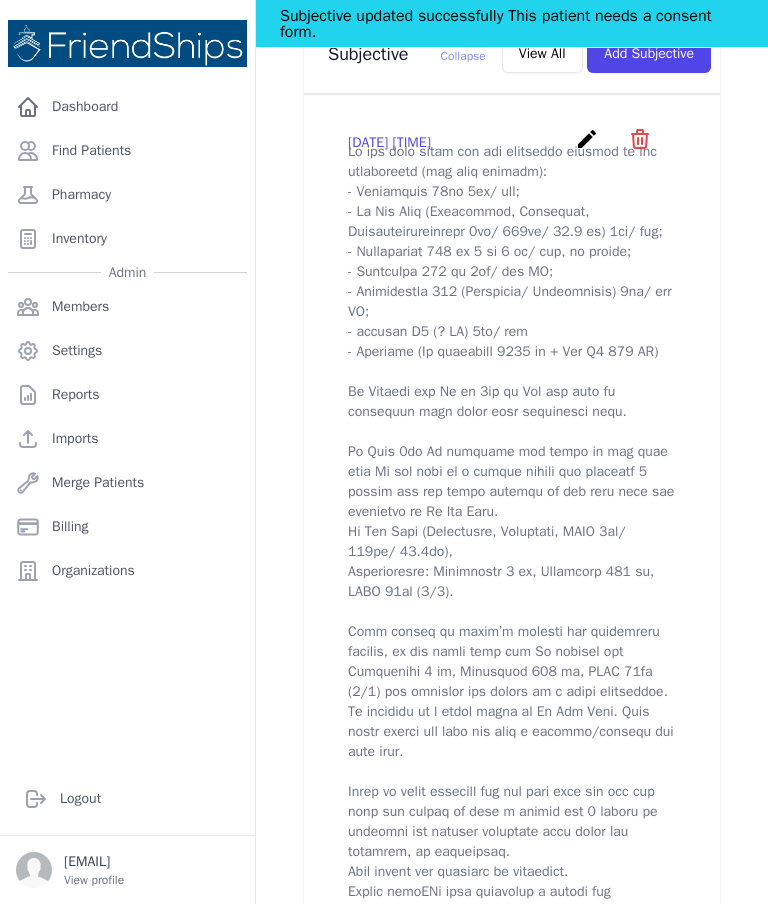 scroll, scrollTop: 771, scrollLeft: 0, axis: vertical 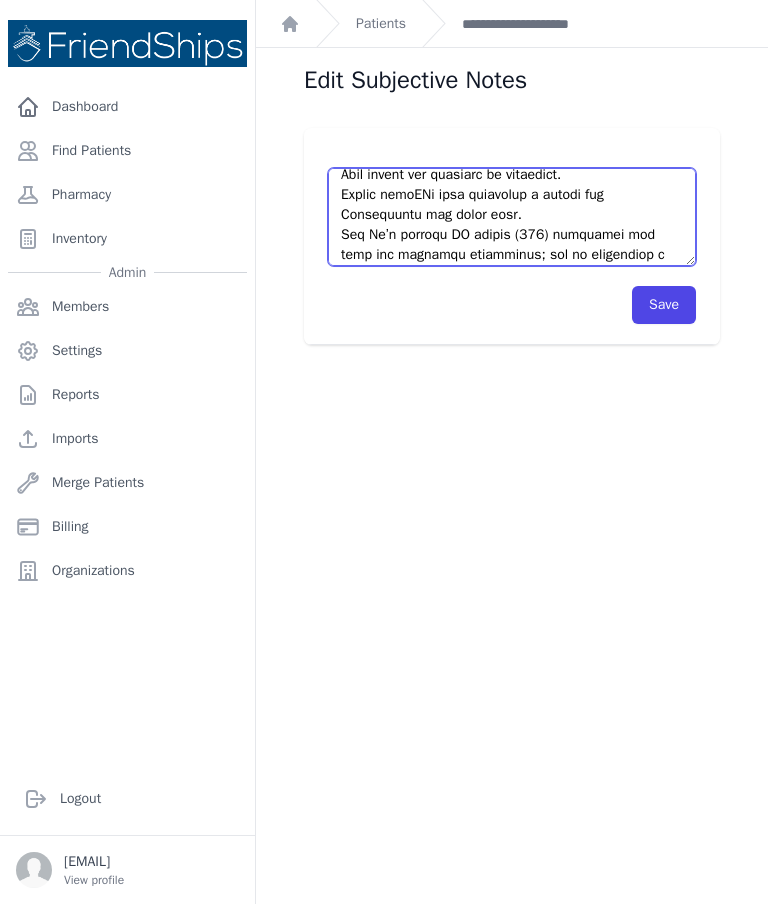 click at bounding box center (512, 217) 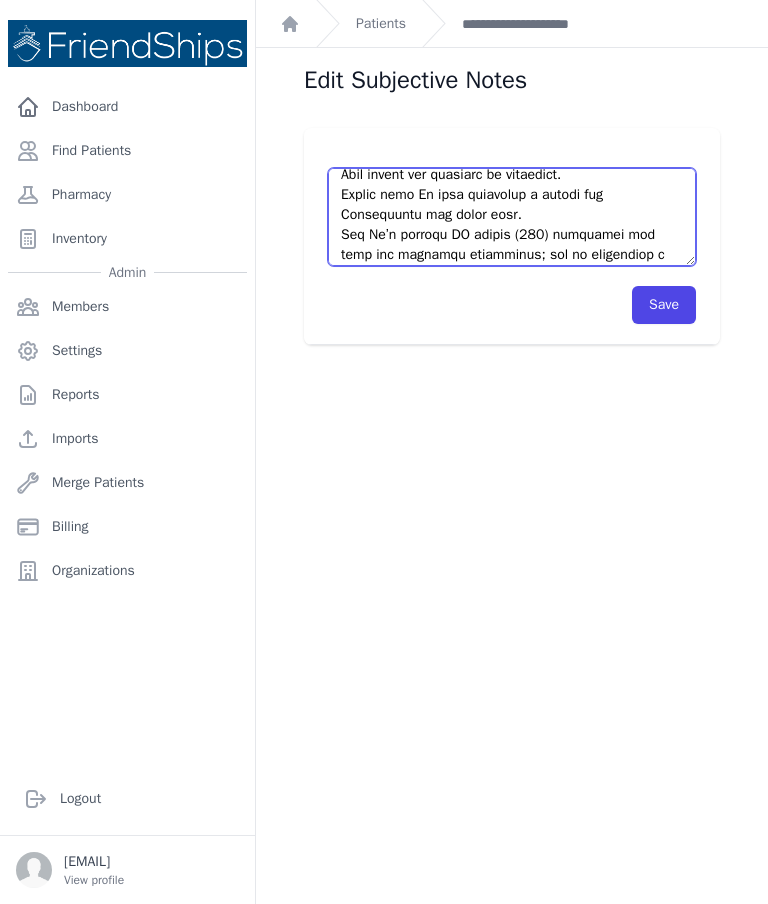 type on "Pt was seen today and she requested refills on her medications (see also picture):
- Omeprazole 20mg 1tb/ day;
- Ex Zar Plus (Amlodipine, Valsartan, Hydrochlorothiazide 5mg/ 160mg/ 12.5 mg) 1tb/ day;
- Paracetamol 500 mg 1 or 2 tb/ day, as needed;
- Metformin 850 mg 1tb/ day PM;
- Metagliptin 500 (Metformin/ Sitagliptin) 1tb/ day AM;
- vitamin D3 (? IU) 1tb/ day
- Citracol (Ca carbonate 1250 mg + Vit D3 800 IU)
Dr Johnson saw Pt on 7th of May and left no treatment plan other than dispensing meds.
On July 3rd Pt returned and based on the fact that Pt was seen by a doctor within the previous 2 months she was given refills on all meds with the exception of Ex Zar Plus.
Ex Zar Plus (Amlodipine, Valsartan, HCTZ 5mg/ 160mg/ 12.5mg),
Substitution: Amlodipine 5 mg, Valsartan 160 mg, HCTZ 25mg (1/2).
Upon review of today’s request for additional refills, it was found that the Pt stopped the Amlodipine 5 mg, Valsartan 160 mg, HCTZ 25mg (1/2) and accepted the advice of a local pharmacist. Pt switched to a local b..." 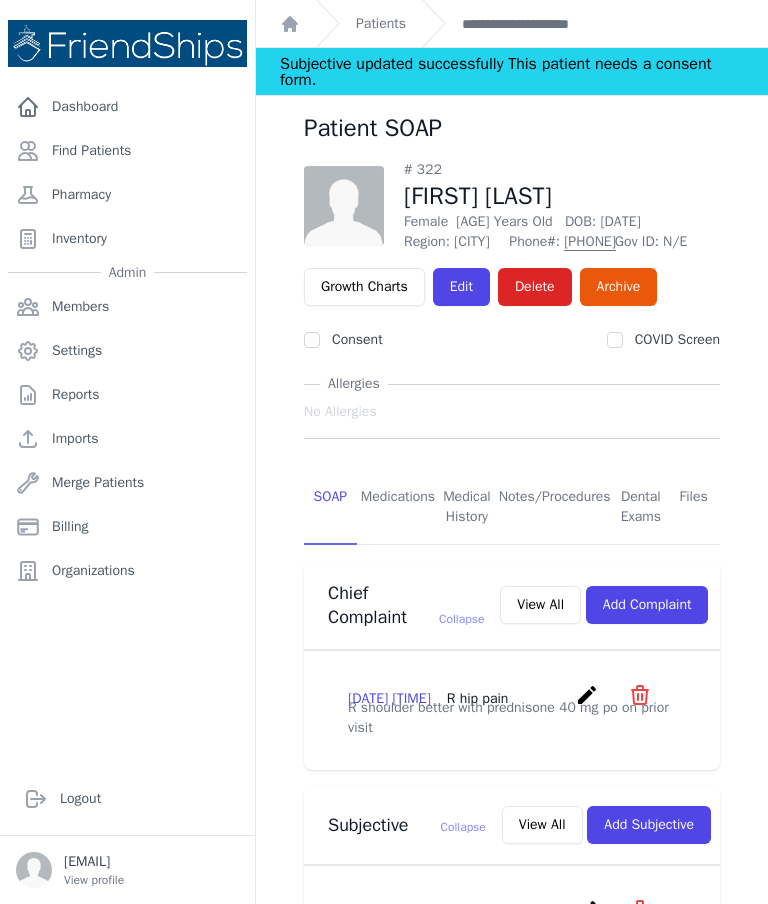 scroll, scrollTop: 0, scrollLeft: 0, axis: both 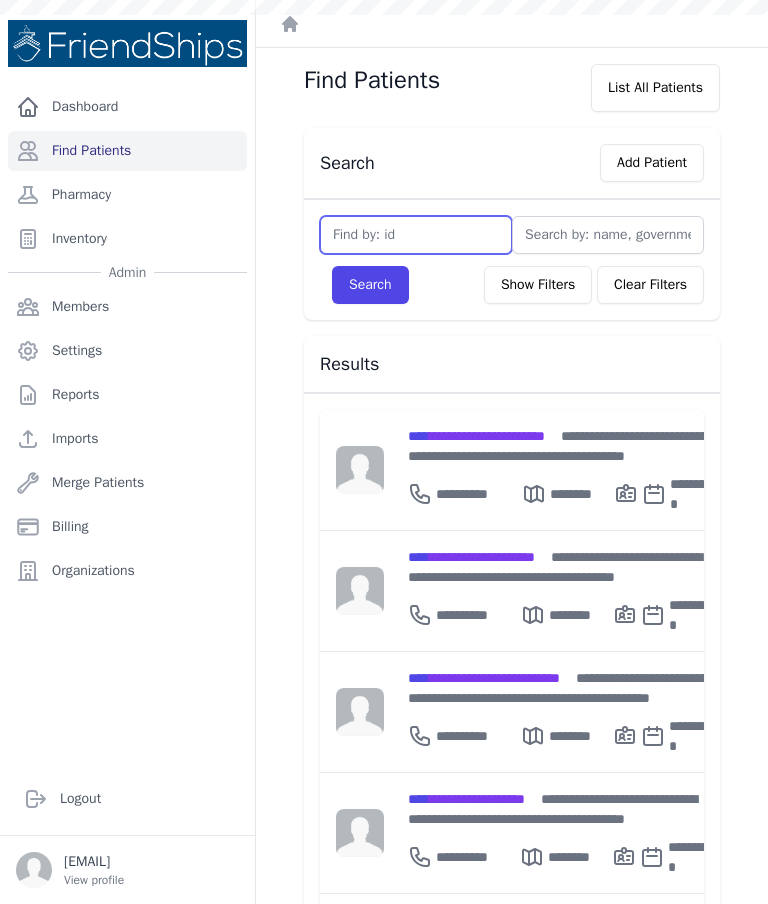 click at bounding box center [416, 235] 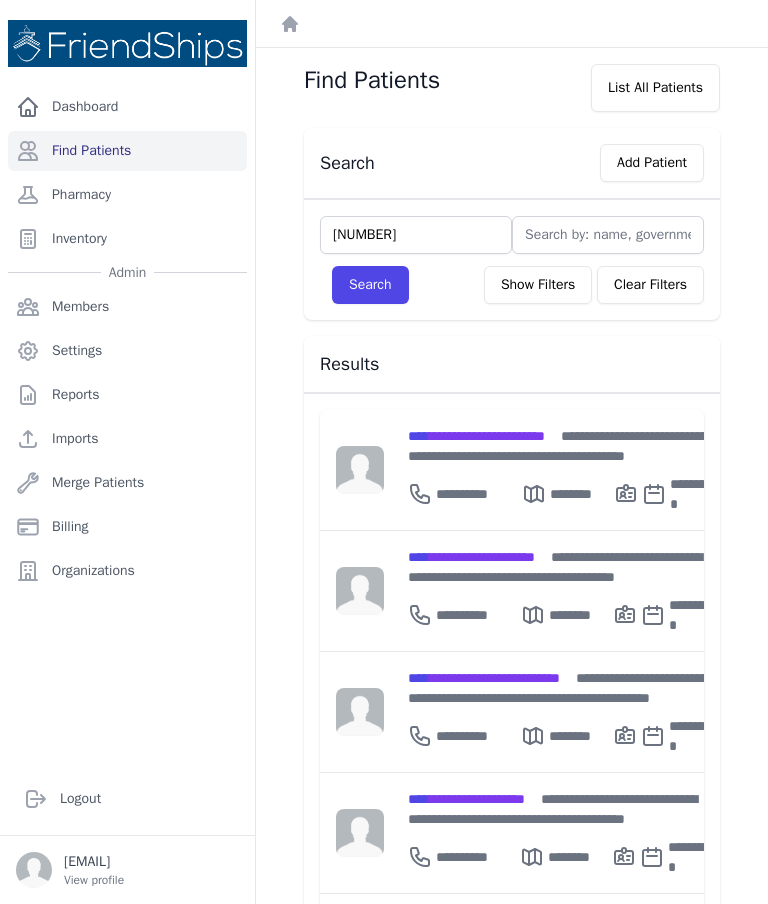 type on "[NUMBER]" 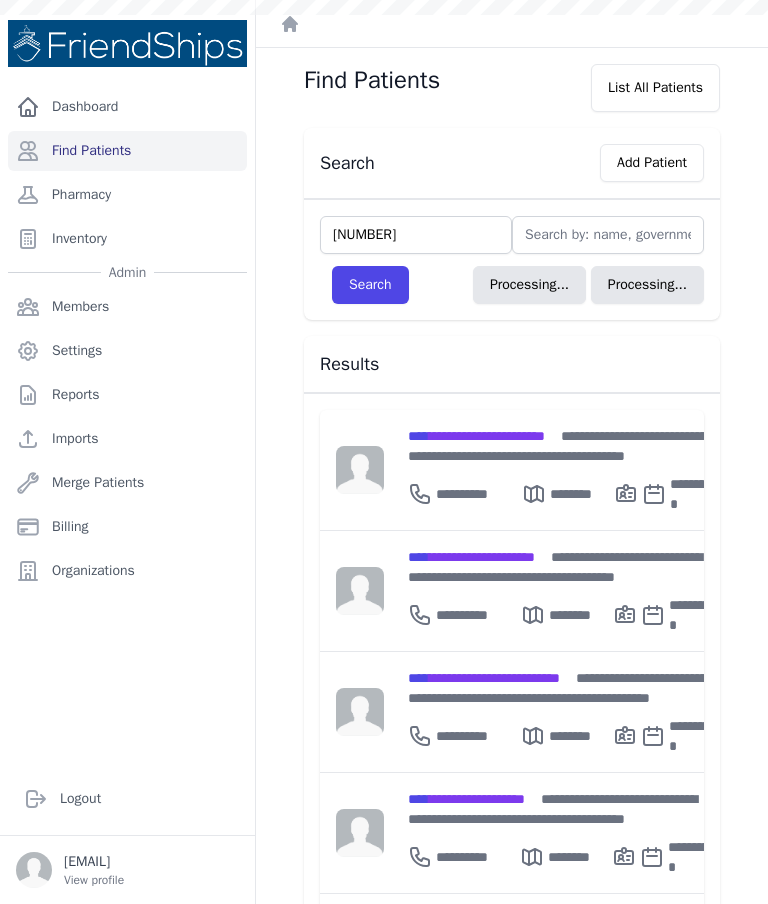 type 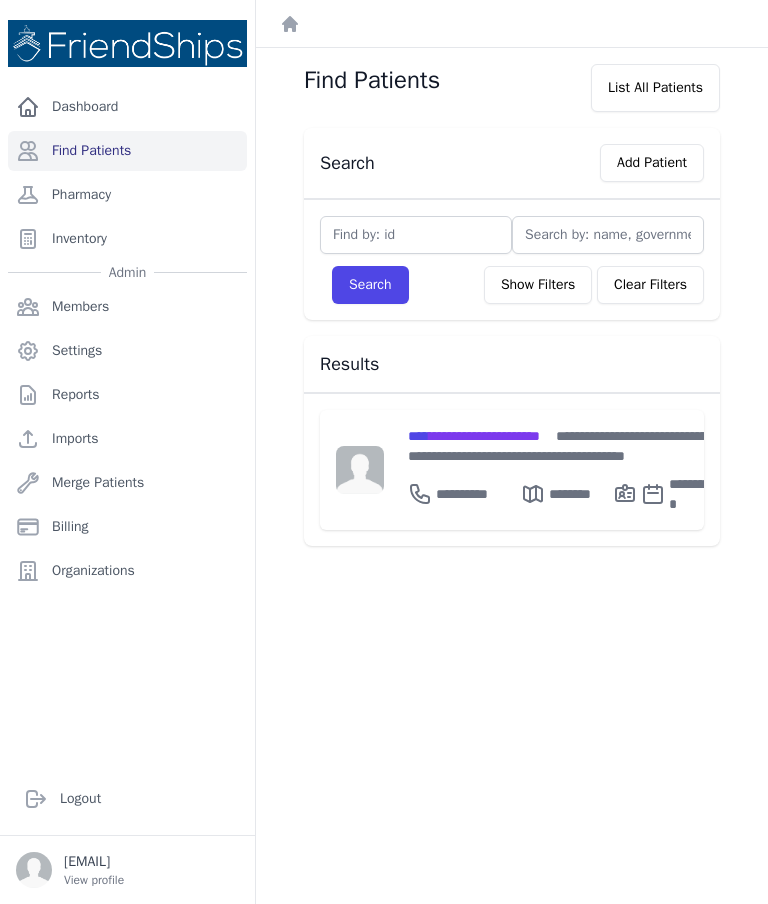 click on "**********" at bounding box center [474, 436] 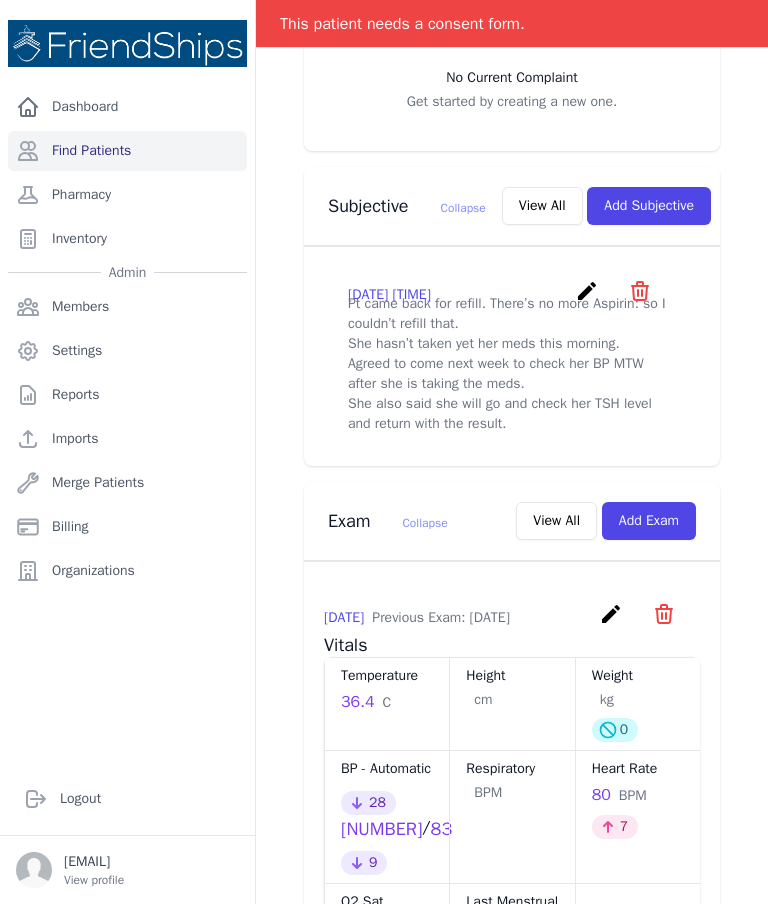 scroll, scrollTop: 577, scrollLeft: 0, axis: vertical 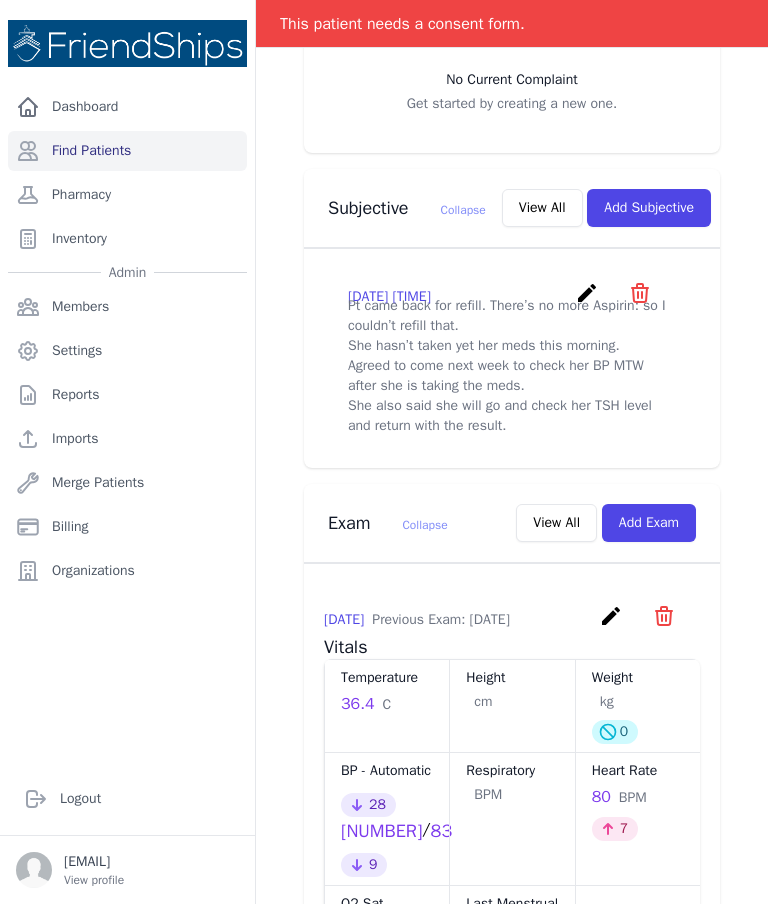 click on "View All" at bounding box center (542, 208) 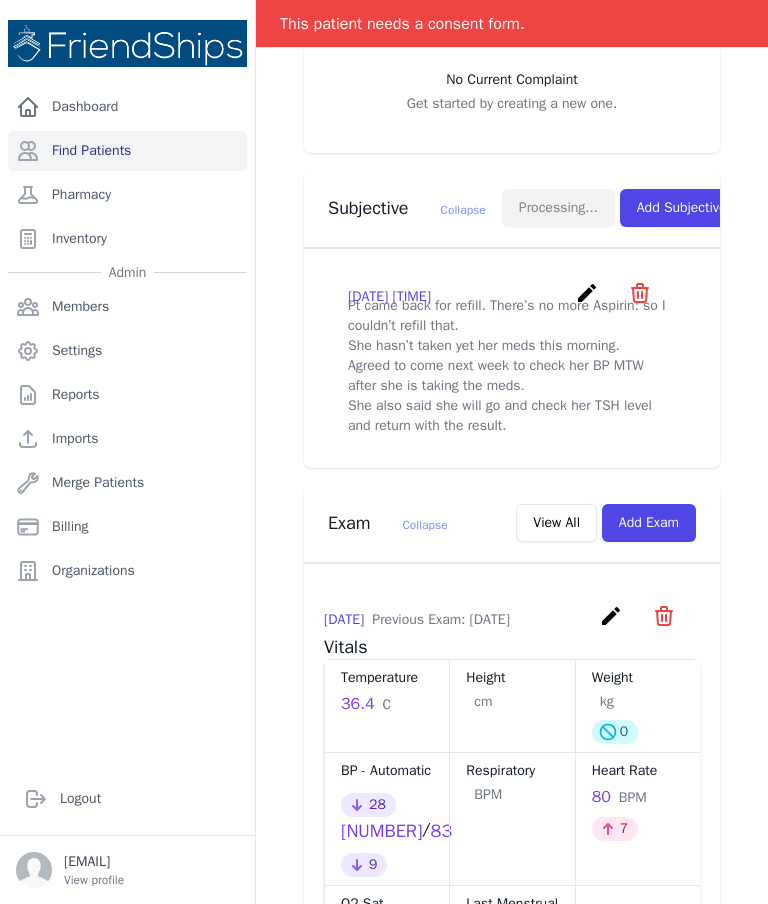 scroll, scrollTop: 0, scrollLeft: 0, axis: both 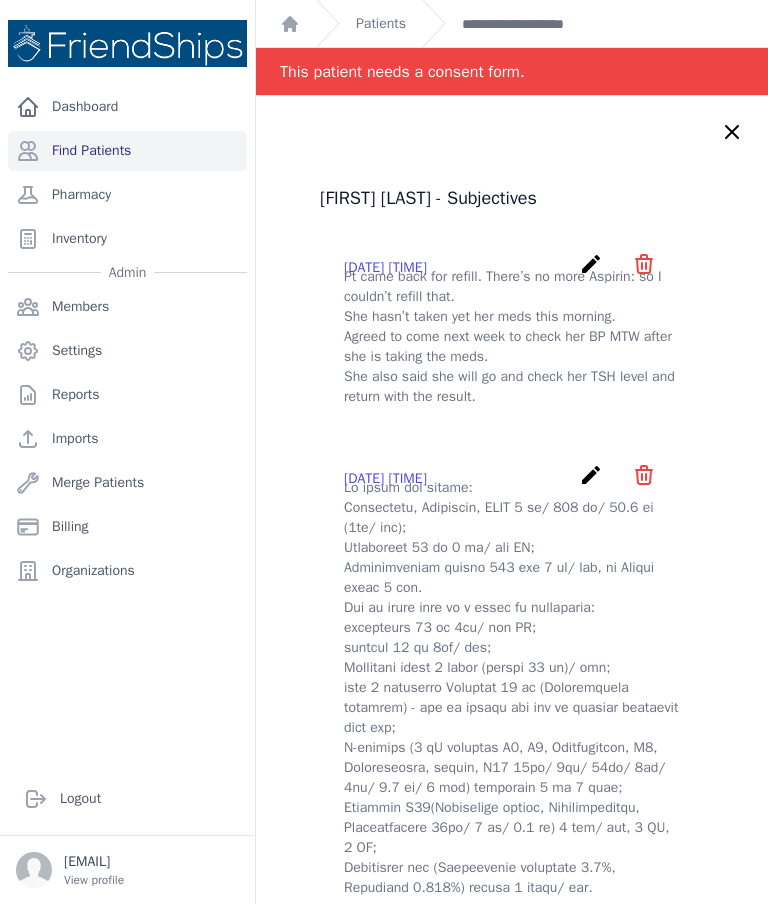 click 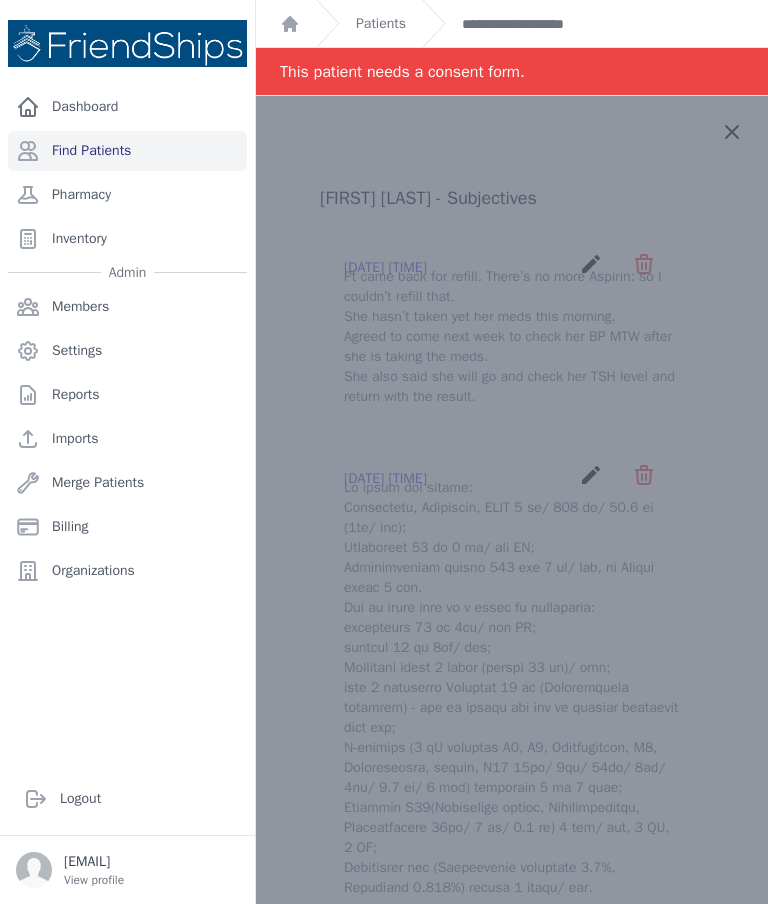 click at bounding box center [512, 992] 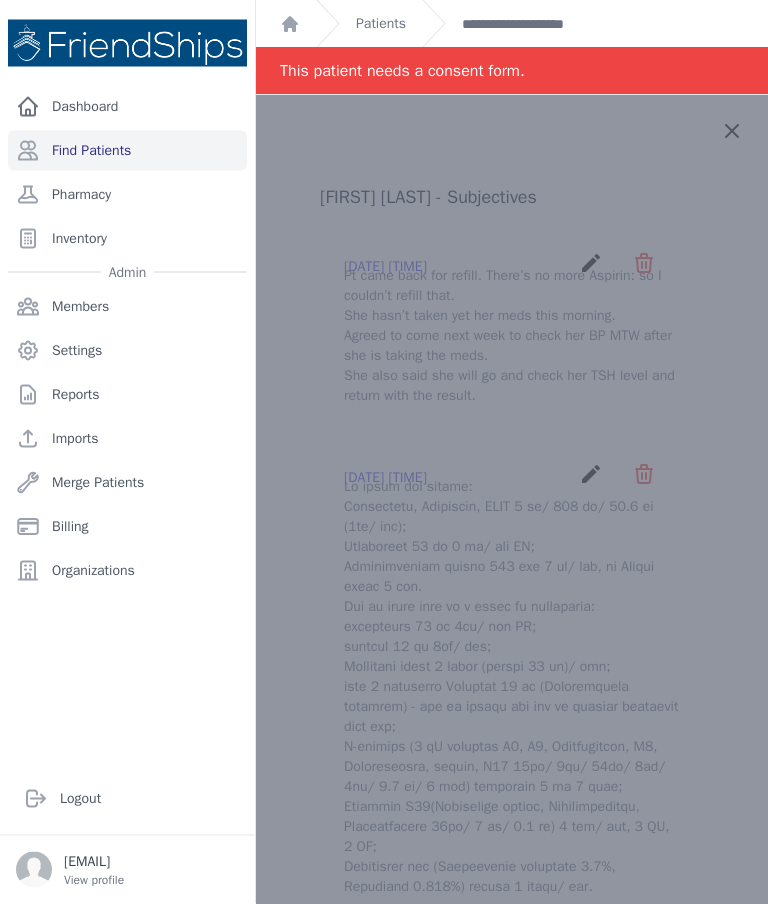 scroll, scrollTop: 0, scrollLeft: 0, axis: both 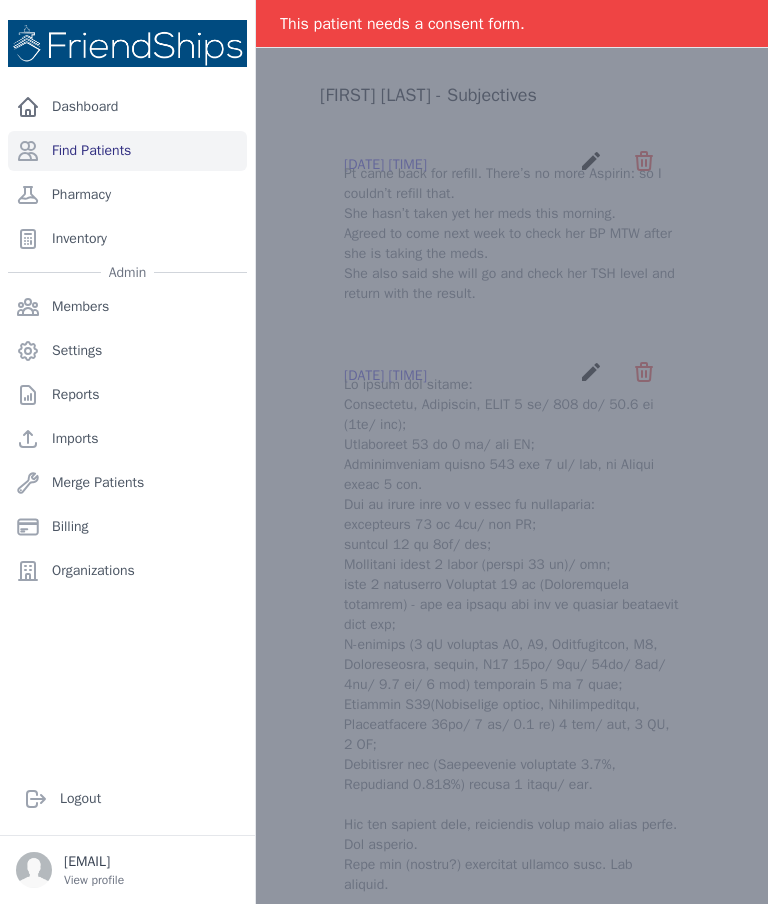 click at bounding box center [512, 889] 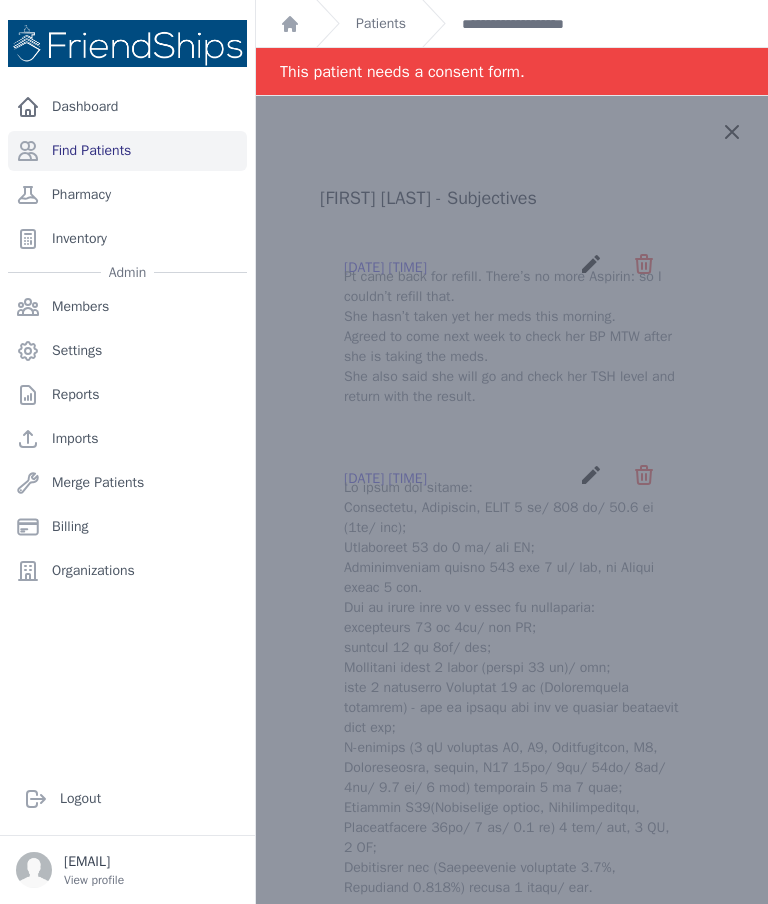 scroll, scrollTop: 0, scrollLeft: 0, axis: both 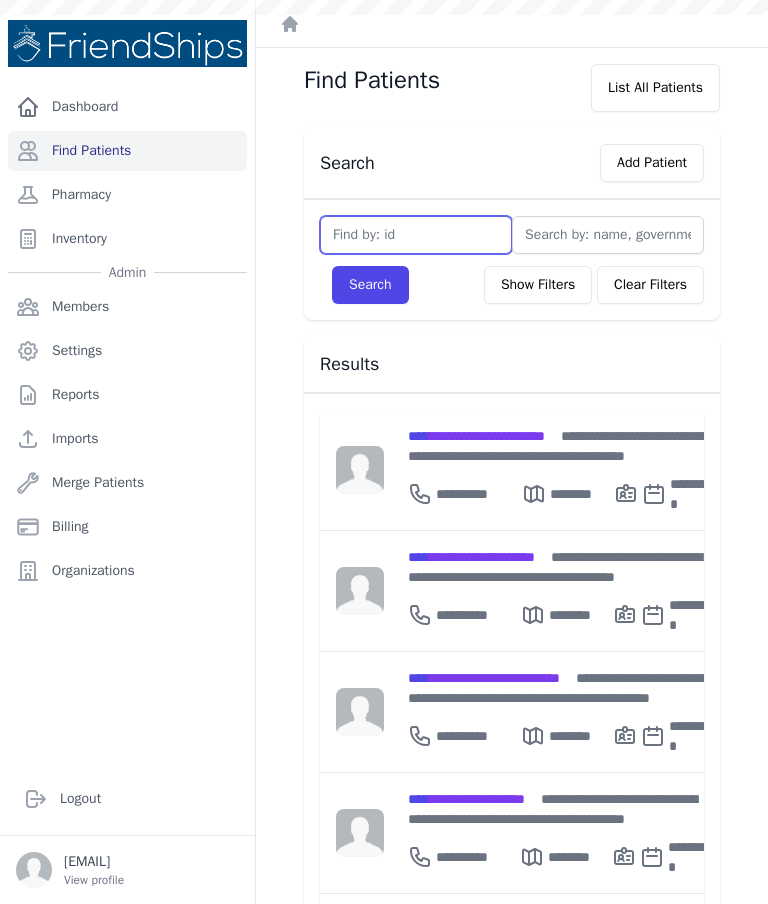 click at bounding box center [416, 235] 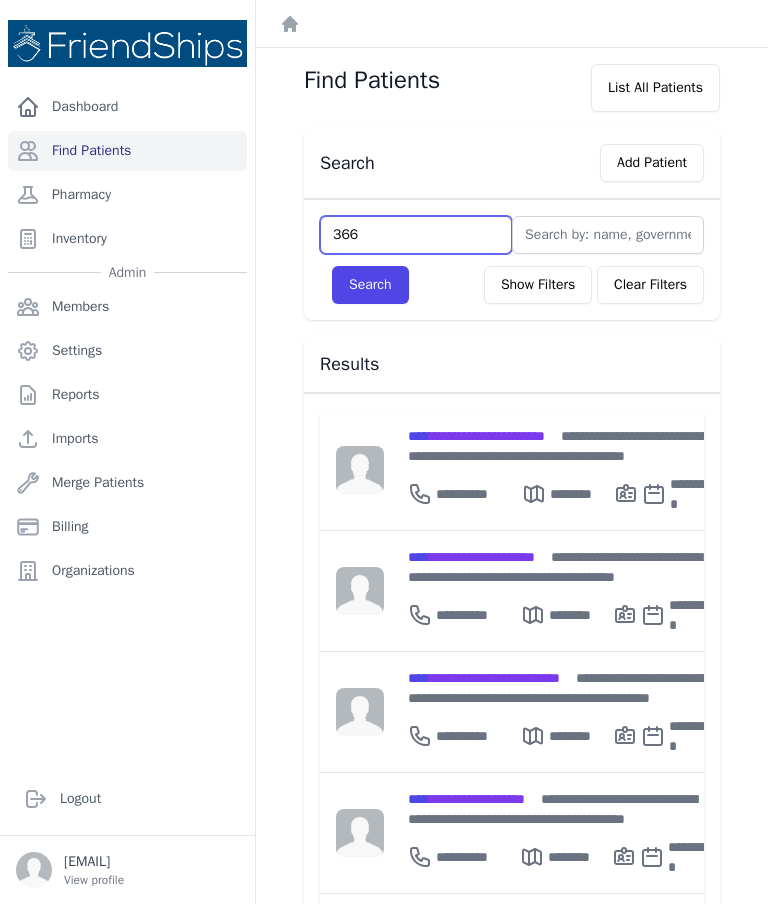 type on "366" 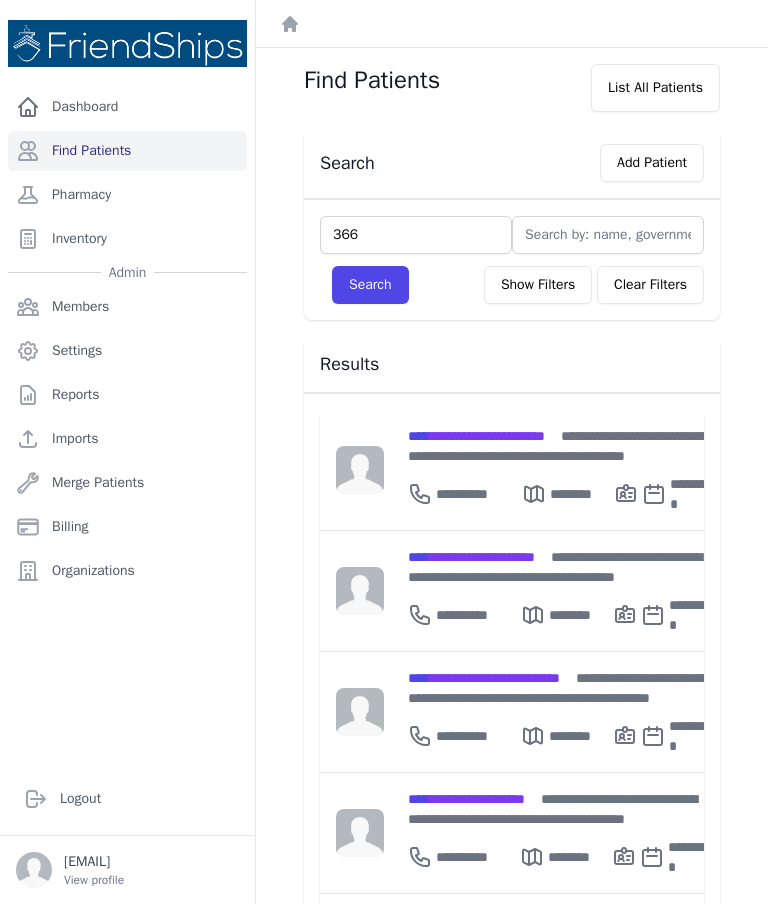 click on "Search" at bounding box center (370, 285) 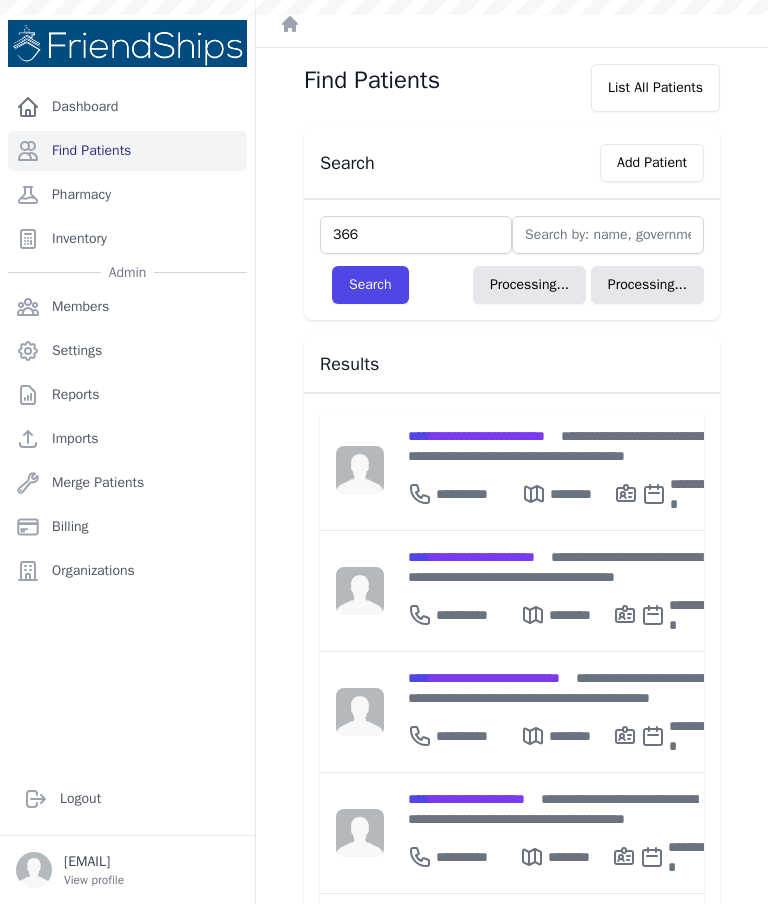 type 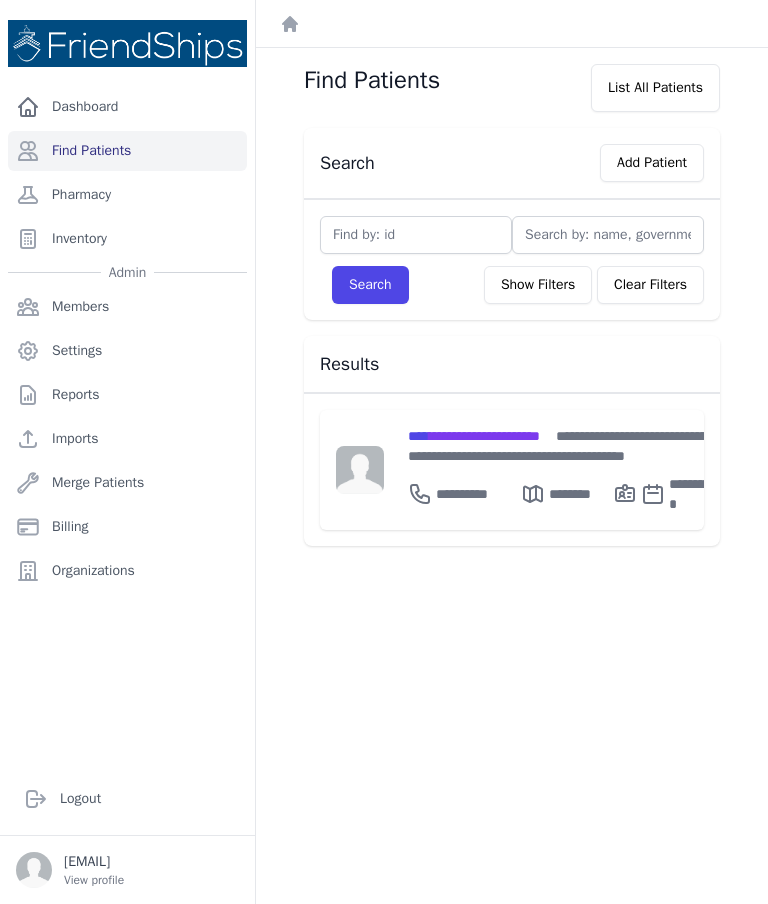 click on "**********" at bounding box center (474, 436) 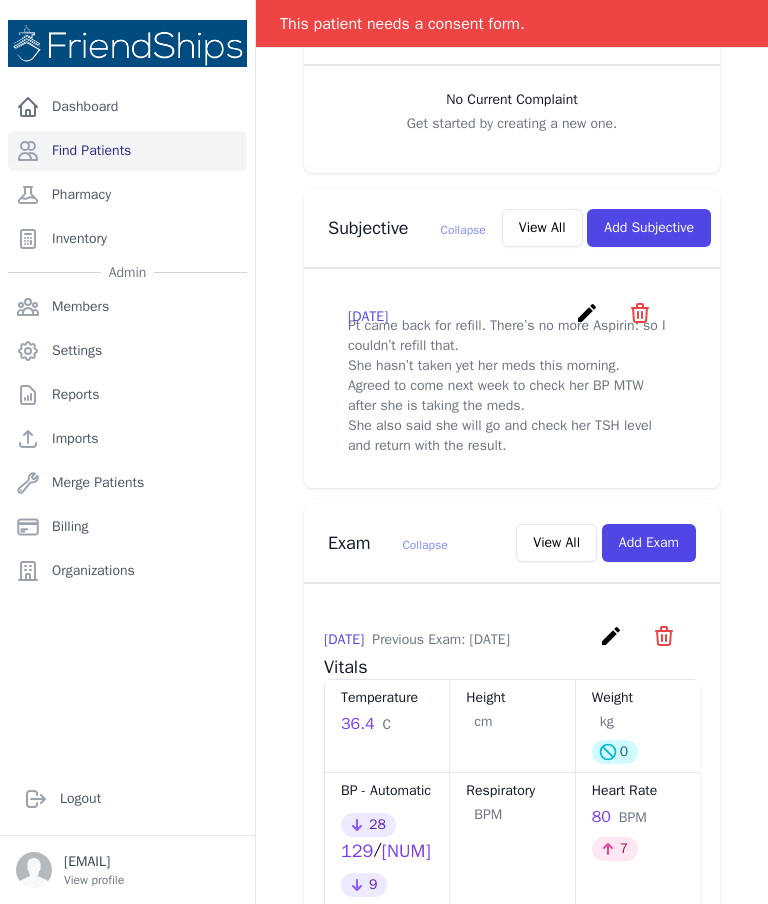 scroll, scrollTop: 549, scrollLeft: 0, axis: vertical 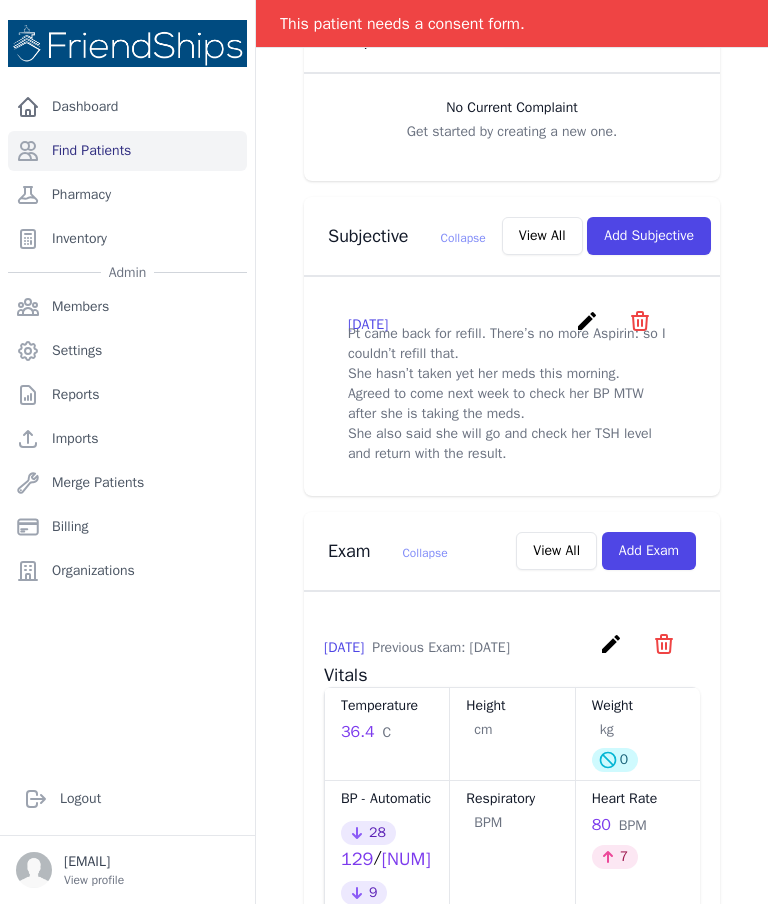 click on "View All" at bounding box center [542, 236] 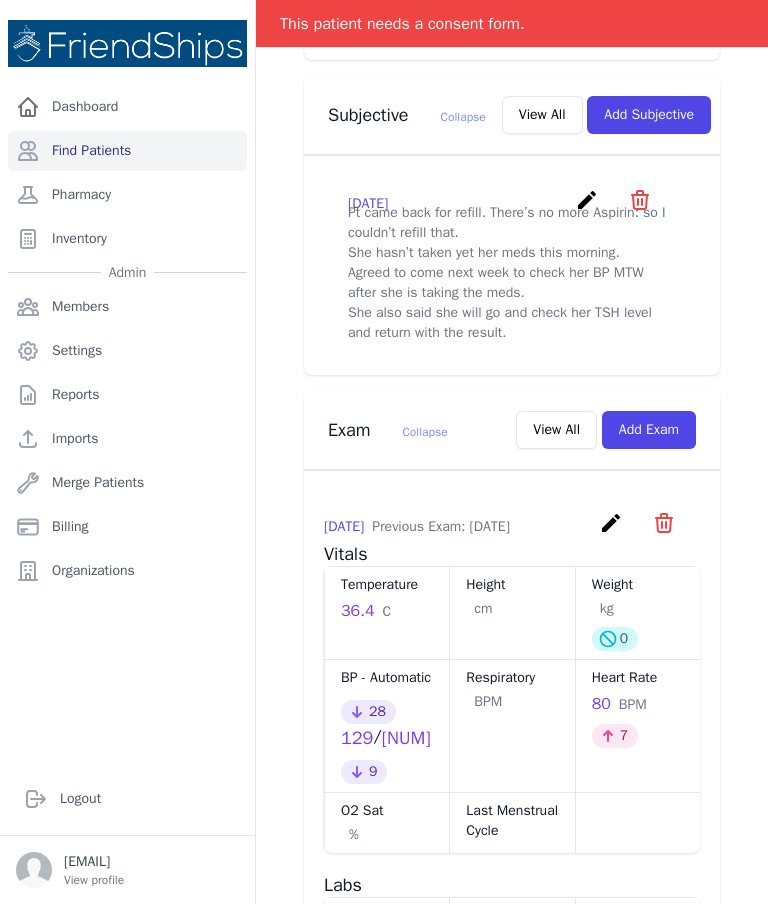 scroll, scrollTop: 673, scrollLeft: 0, axis: vertical 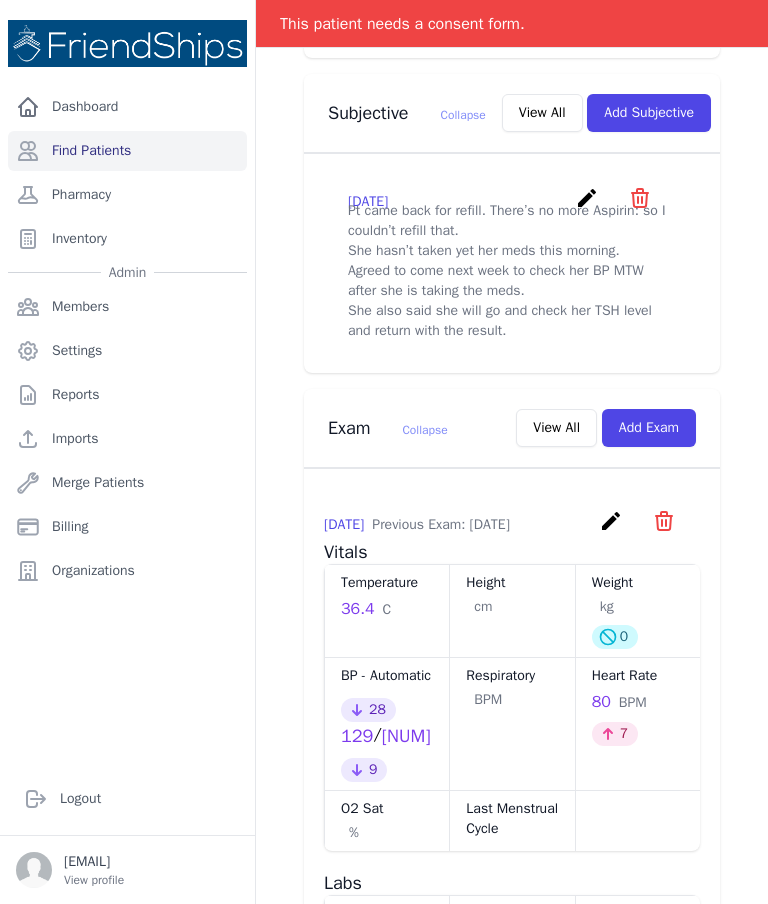 click on "create" at bounding box center [587, 198] 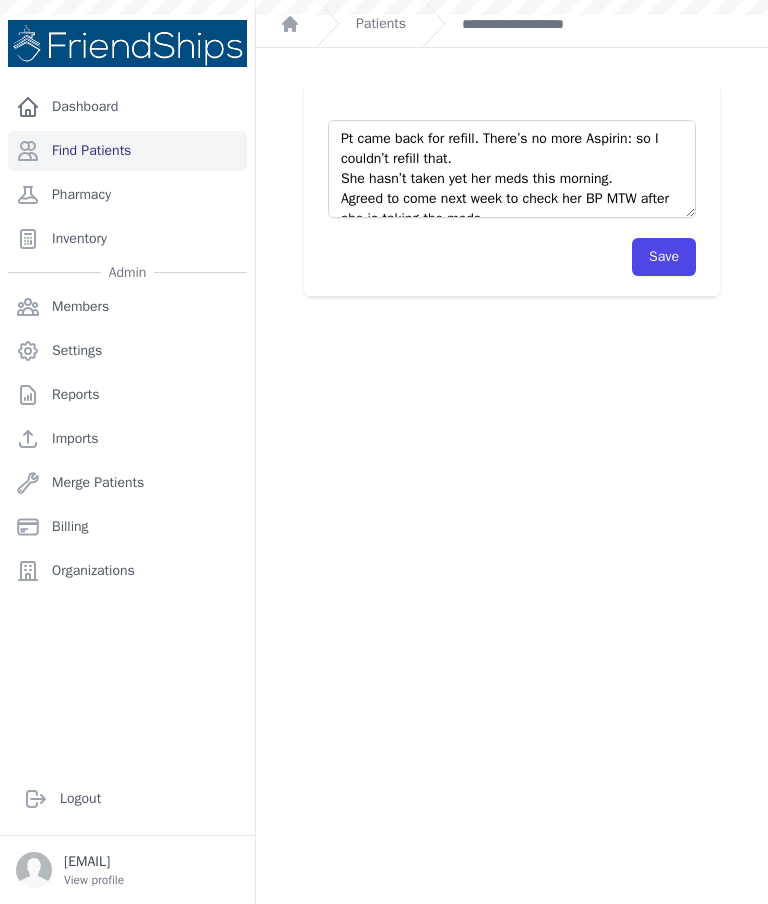 scroll, scrollTop: 0, scrollLeft: 0, axis: both 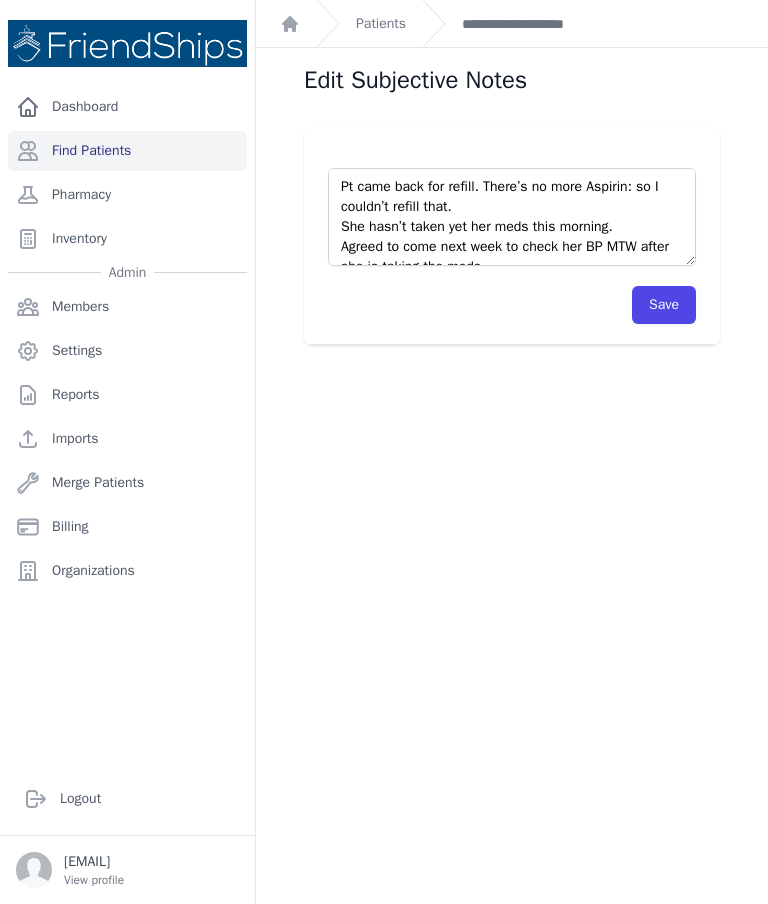 click on "**********" at bounding box center (539, 24) 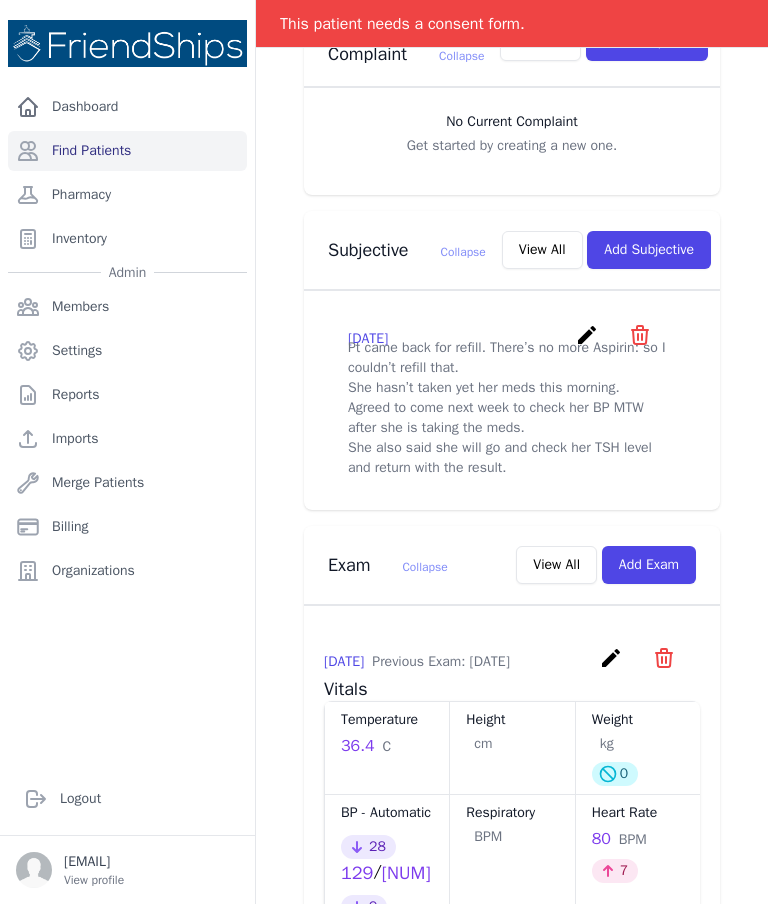 scroll, scrollTop: 535, scrollLeft: 0, axis: vertical 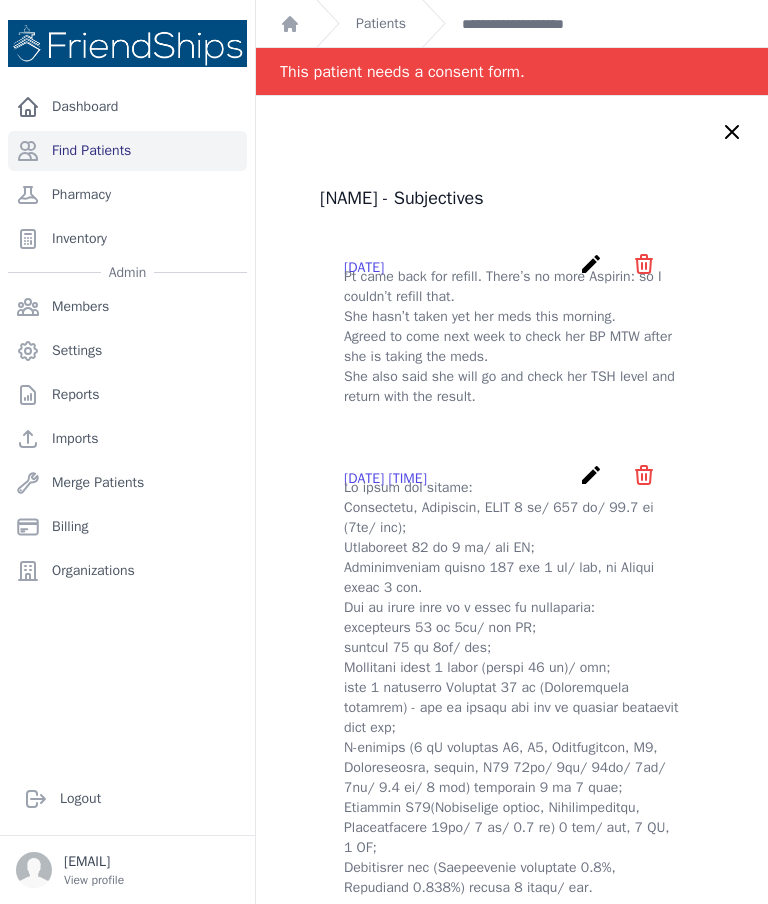 click 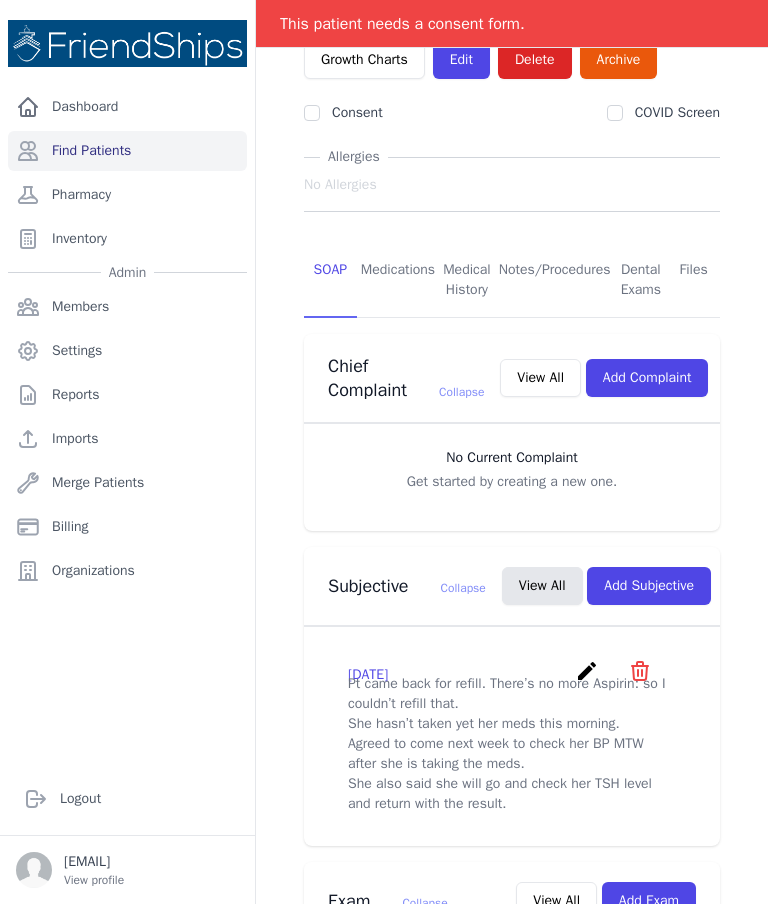 scroll, scrollTop: 203, scrollLeft: 0, axis: vertical 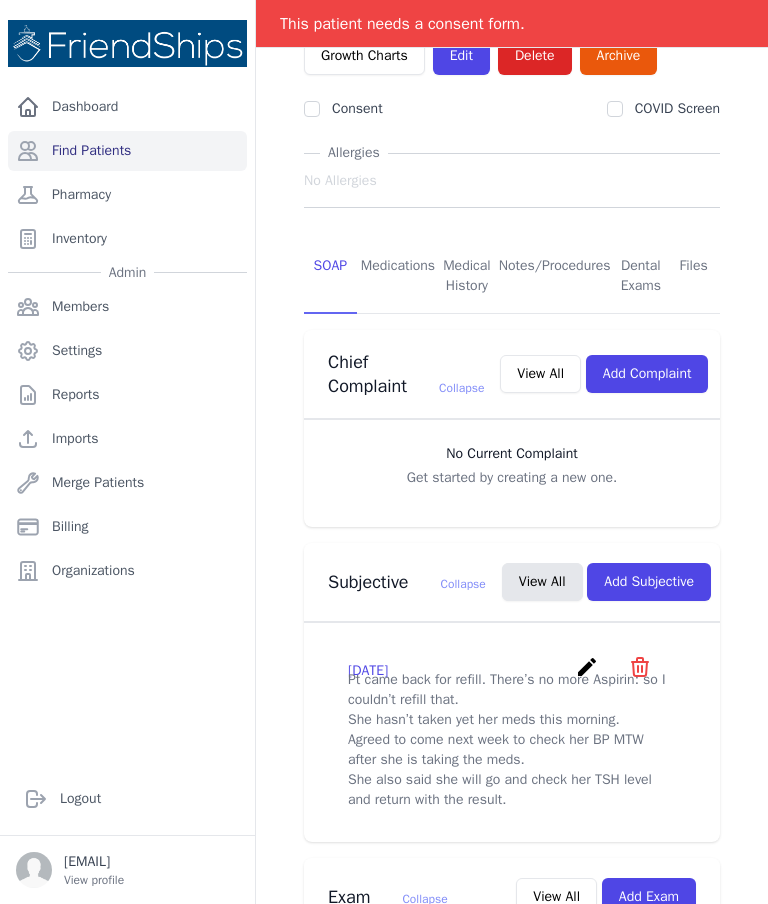 click on "Add Subjective" at bounding box center [649, 582] 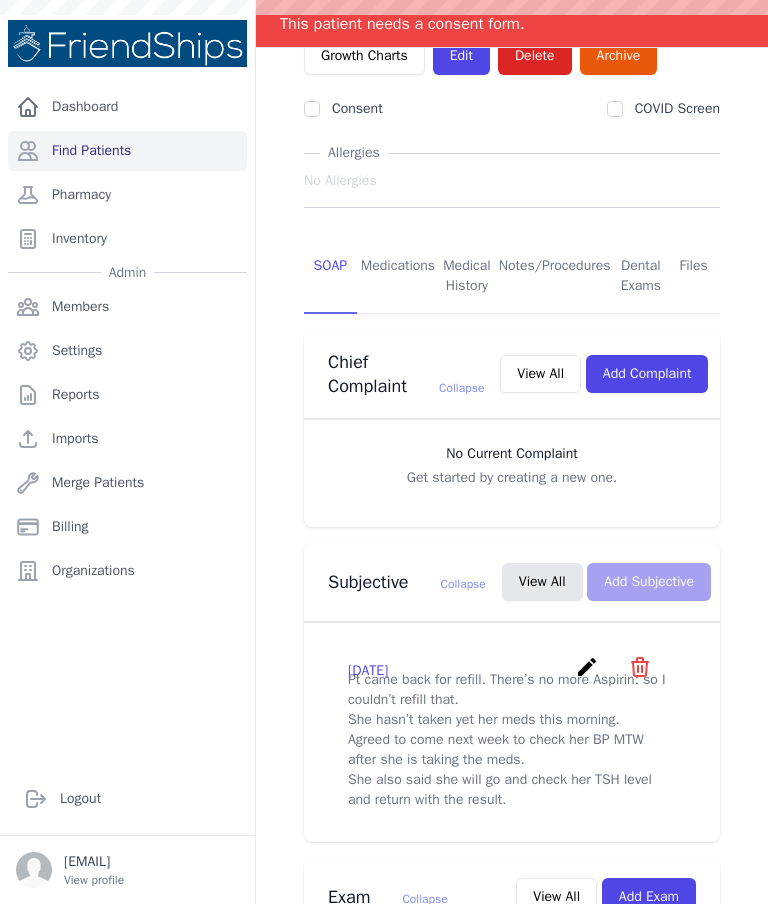scroll, scrollTop: 0, scrollLeft: 0, axis: both 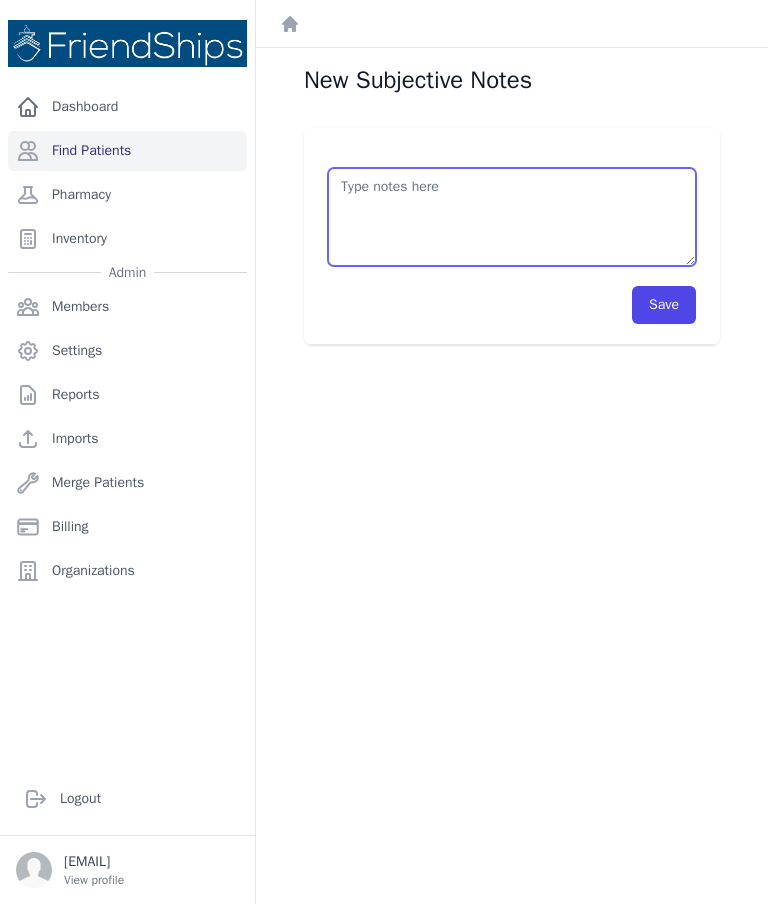 click at bounding box center (512, 217) 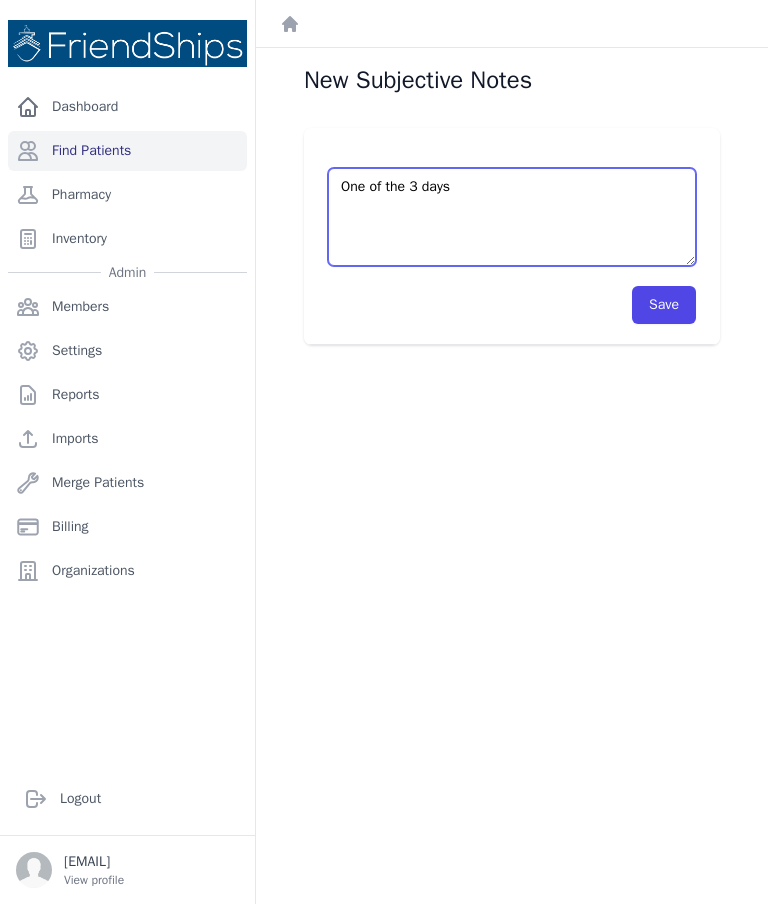 click on "One of the 3 days" at bounding box center (512, 217) 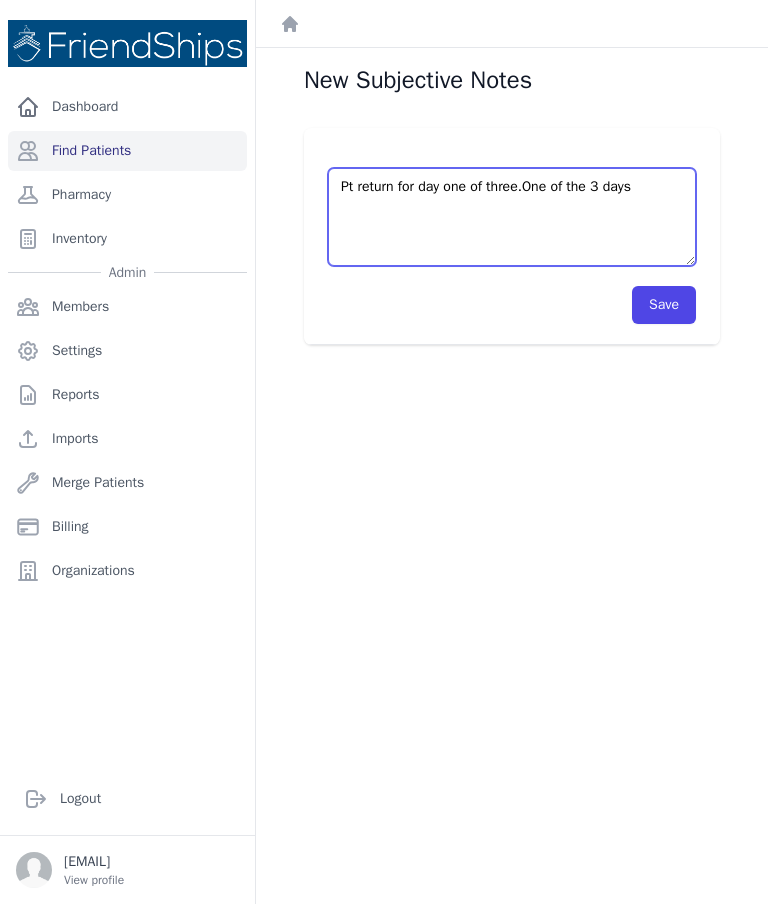 click on "Pt return for day one of three.One of the 3 days" at bounding box center (512, 217) 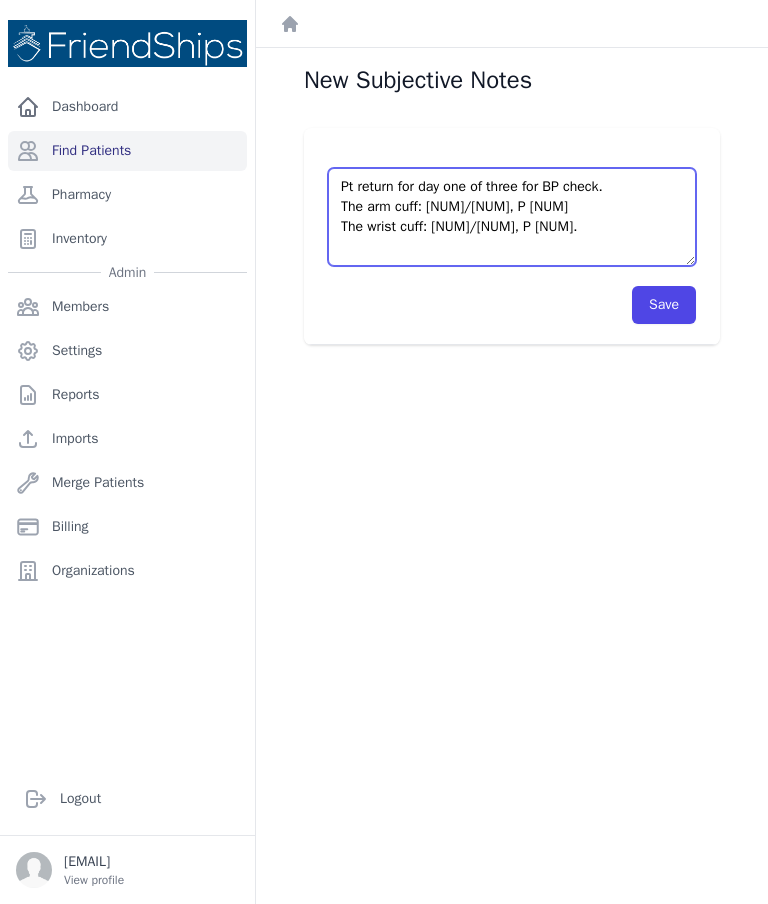 click on "Pt return for day one of three for BP check.
The arm cuff: [NUM]/[NUM], P [NUM]
The wrist cuff: [NUM]/[NUM], P [NUM]." at bounding box center (512, 217) 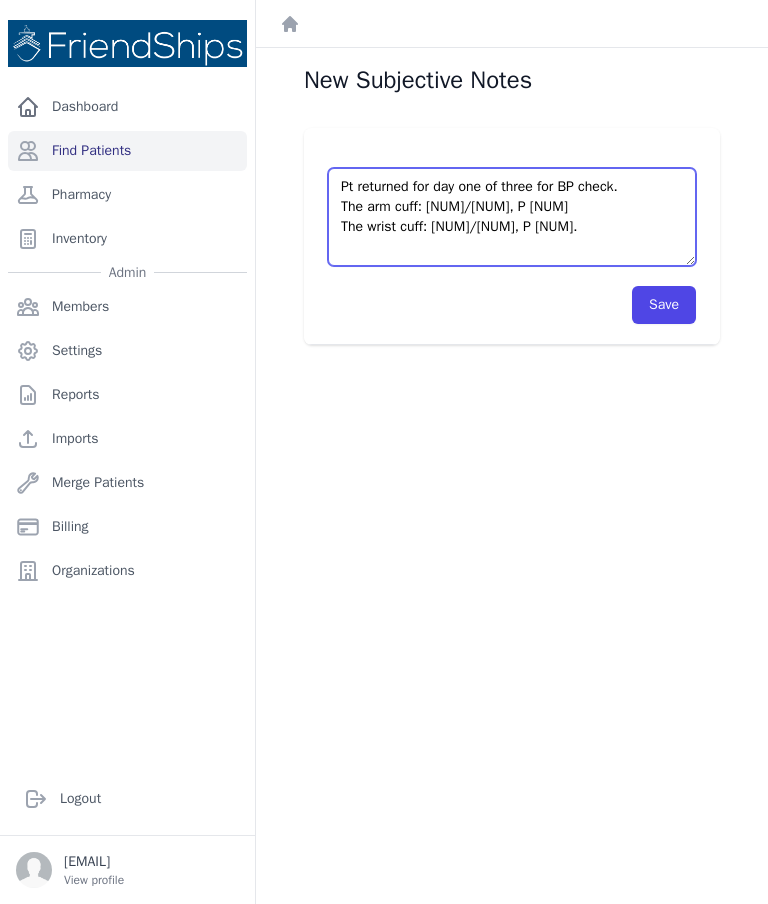 click on "Pt returned for day one of three for BP check.
The arm cuff: [NUM]/[NUM], P [NUM]
The wrist cuff: [NUM]/[NUM], P [NUM]." at bounding box center [512, 217] 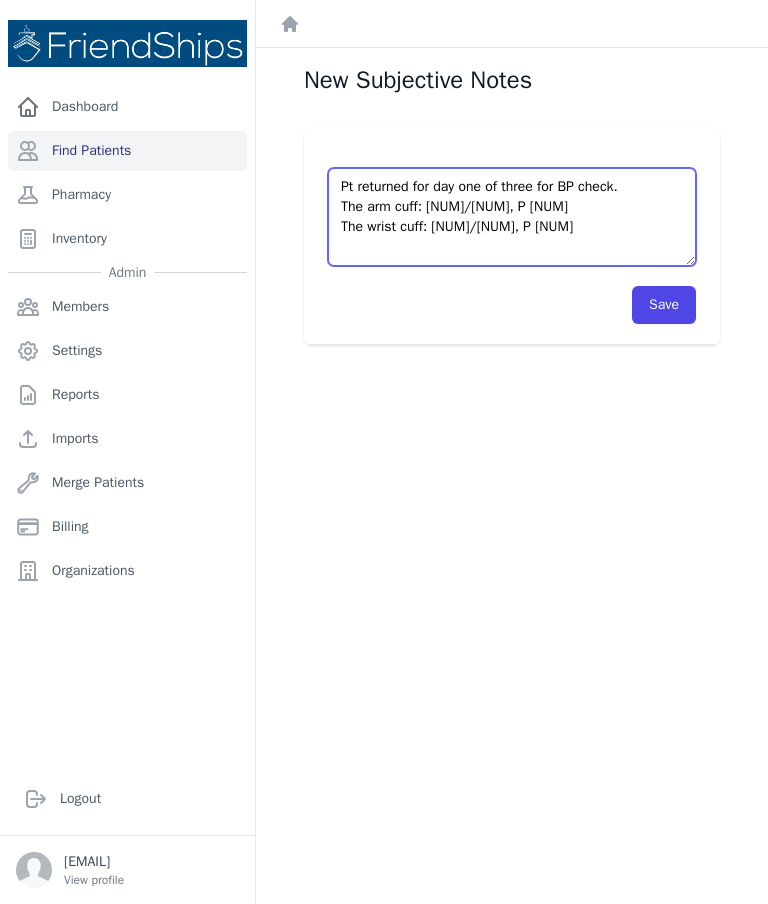 click on "Pt returned for day one of three for BP check.
The arm cuff: [NUM]/[NUM], P [NUM]
The wrist cuff: [NUM]/[NUM], P [NUM]" at bounding box center (512, 217) 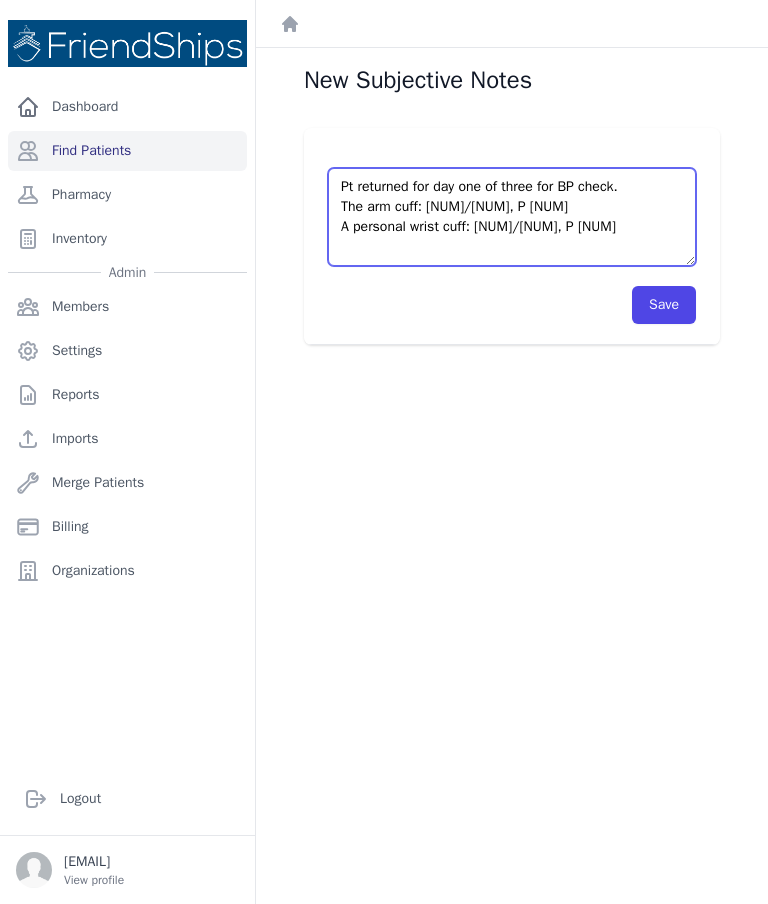 click on "Pt returned for day one of three for BP check.
The arm cuff: [NUM]/[NUM], P [NUM]
A personal wrist cuff: [NUM]/[NUM], P [NUM]" at bounding box center (512, 217) 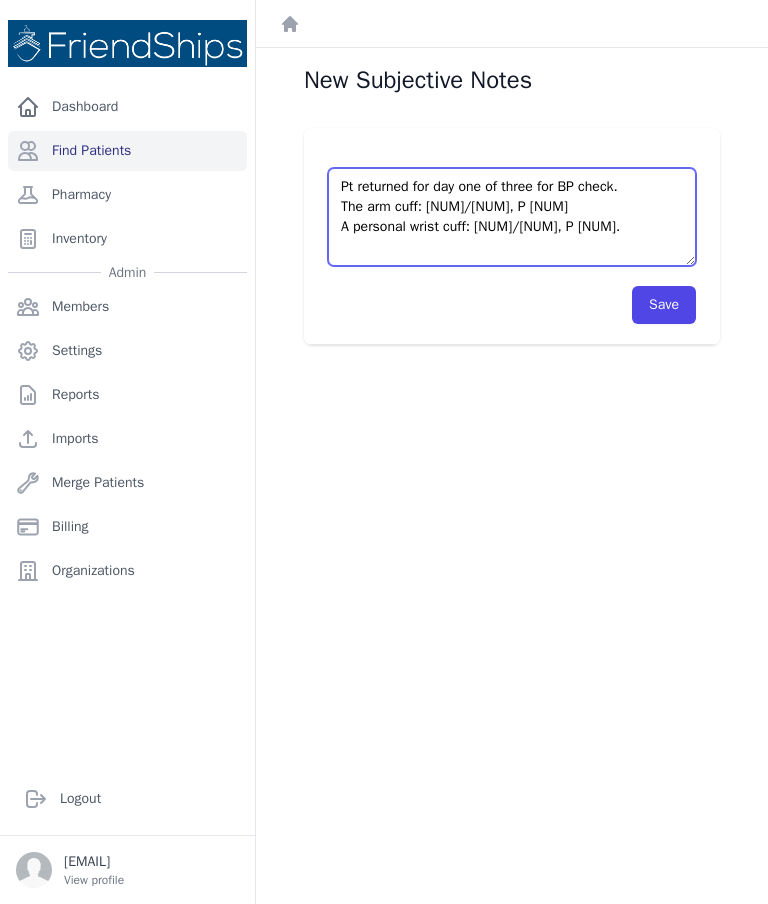 click on "Pt returned for day one of three for BP check.
The arm cuff: [NUM]/[NUM], P [NUM]
A personal wrist cuff: [NUM]/[NUM], P [NUM]." at bounding box center [512, 217] 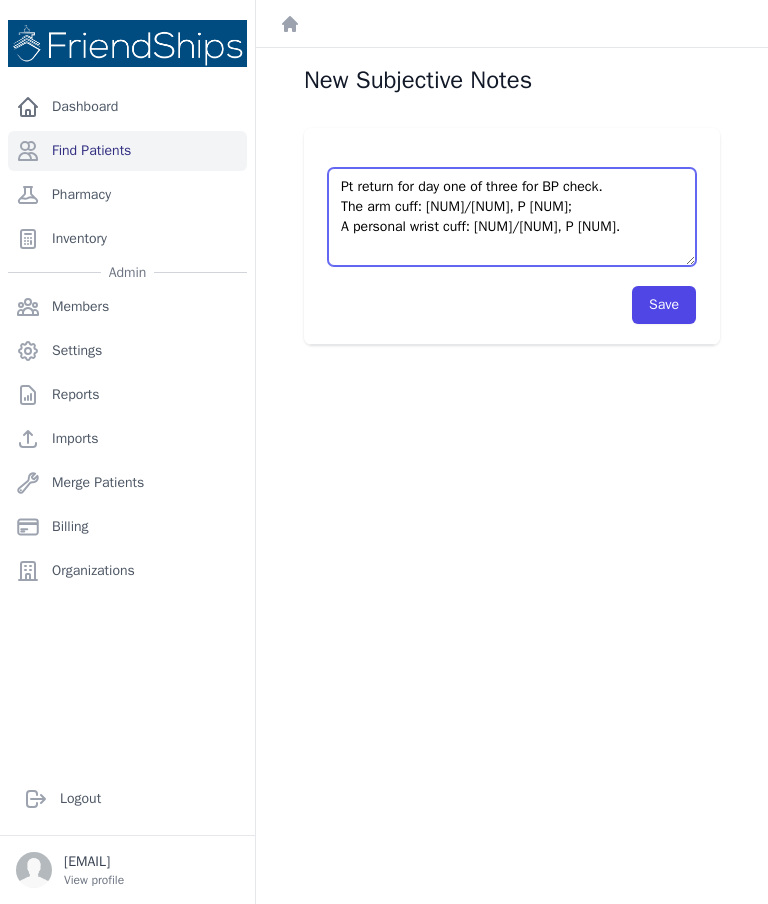 click on "Pt return for day one of three for BP check.
The arm cuff: [NUM]/[NUM], P [NUM];
A personal wrist cuff: [NUM]/[NUM], P [NUM]." at bounding box center [512, 217] 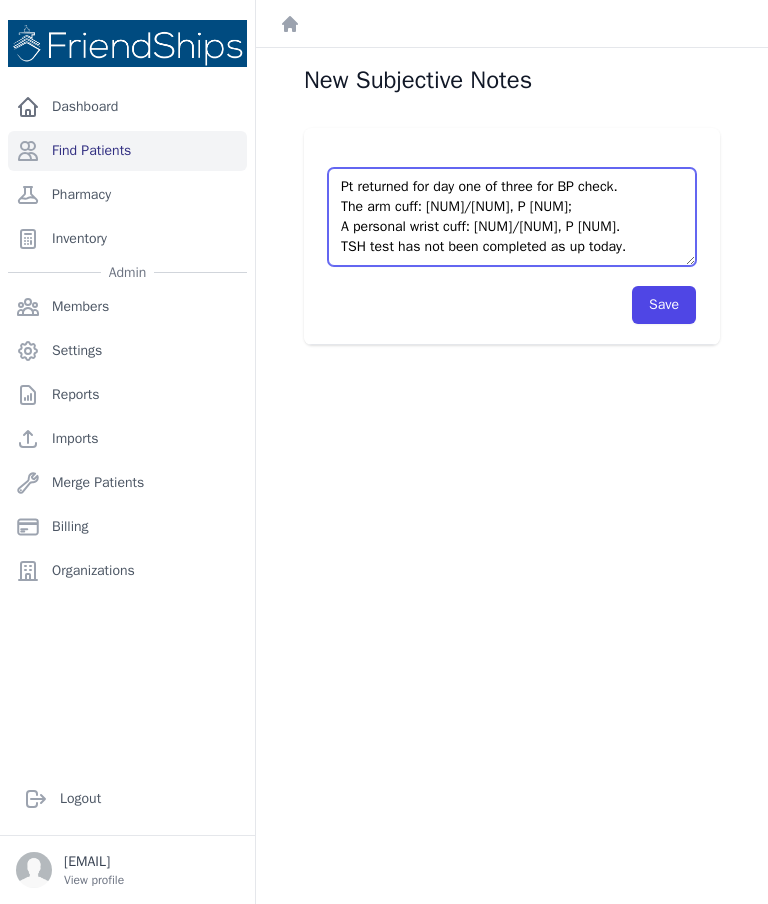 type on "Pt returned for day one of three for BP check.
The arm cuff: [NUM]/[NUM], P [NUM];
A personal wrist cuff: [NUM]/[NUM], P [NUM].
TSH test has not been completed as up today." 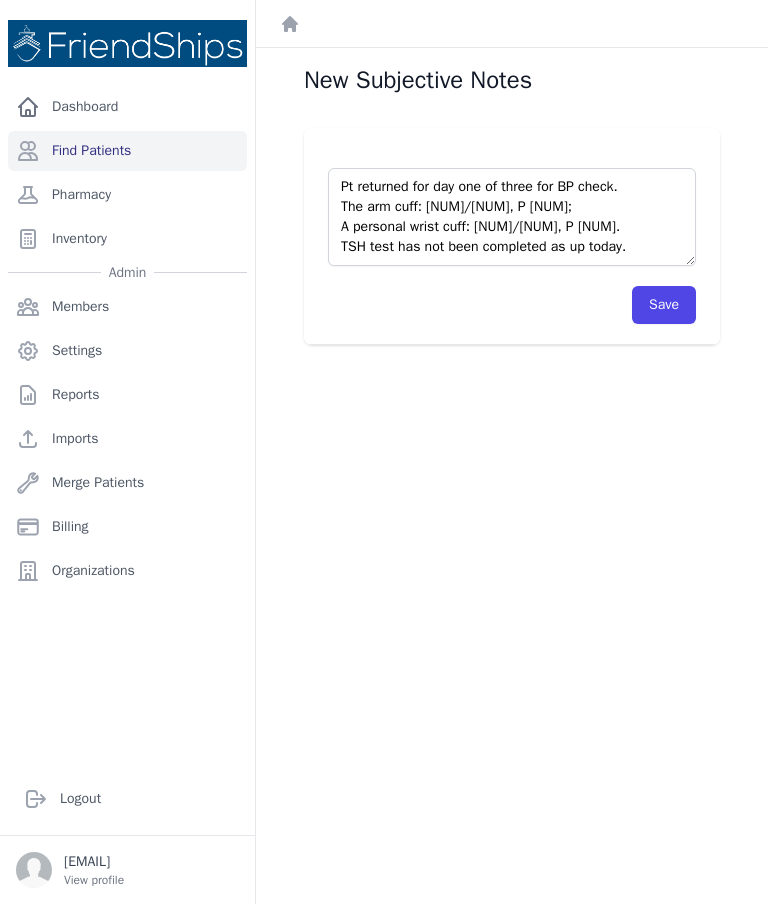 click on "Save" at bounding box center (664, 305) 